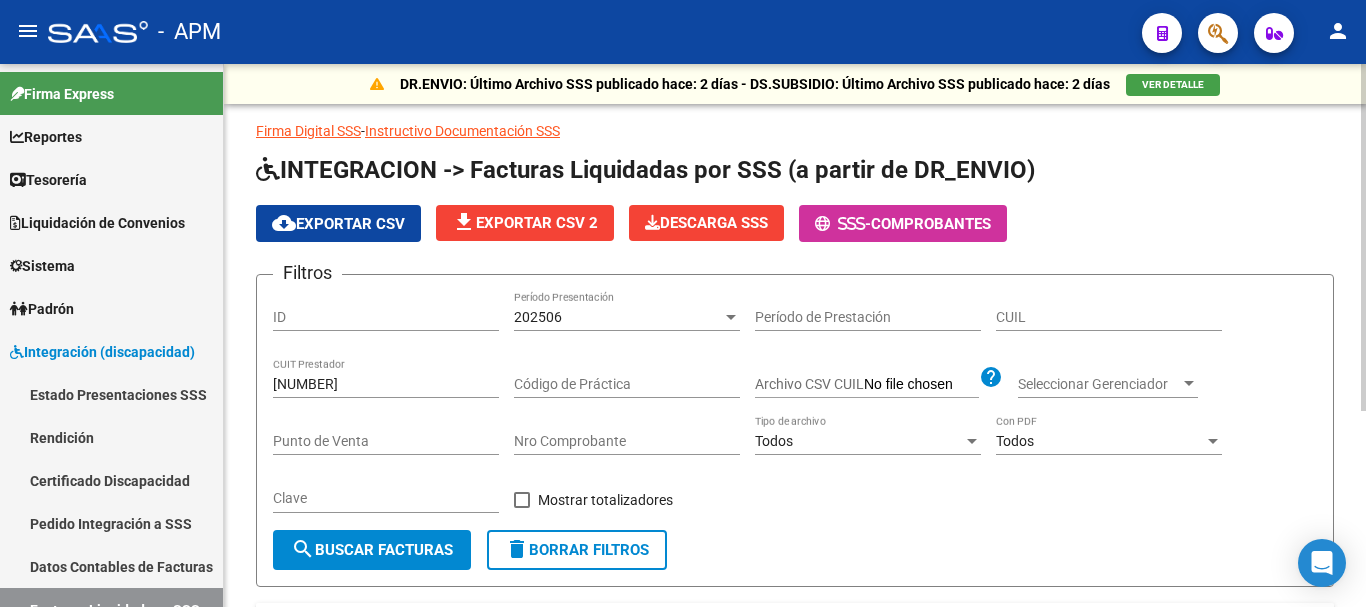 scroll, scrollTop: 0, scrollLeft: 0, axis: both 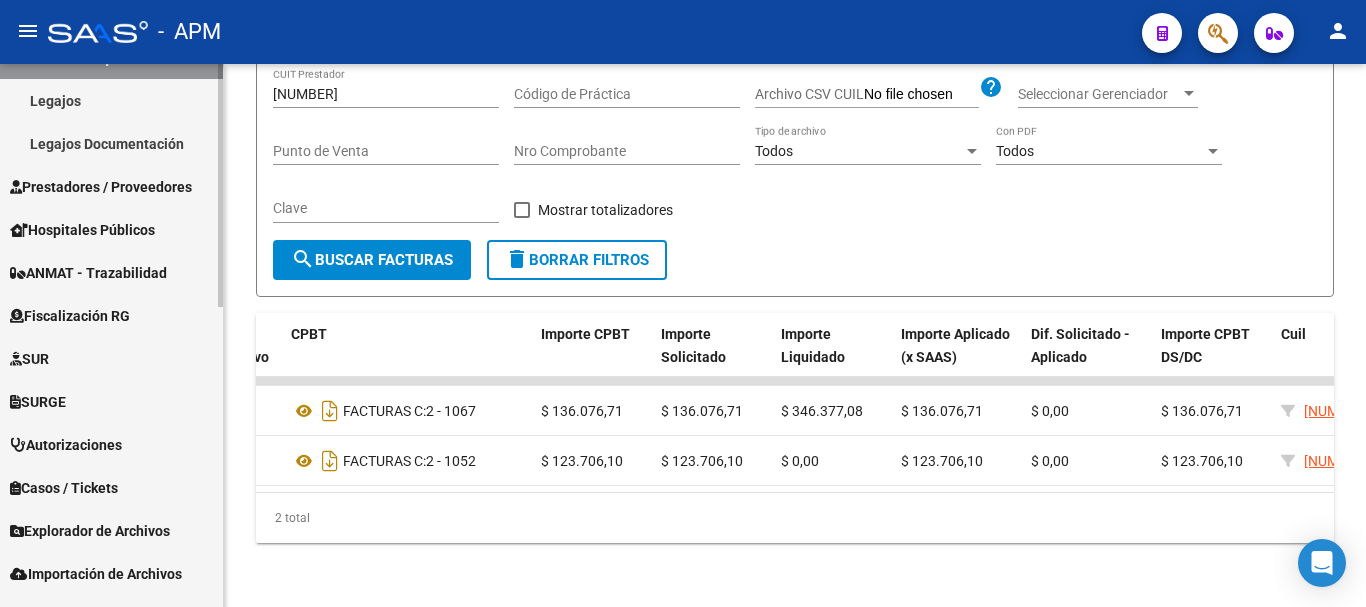 click on "Prestadores / Proveedores" at bounding box center (101, 187) 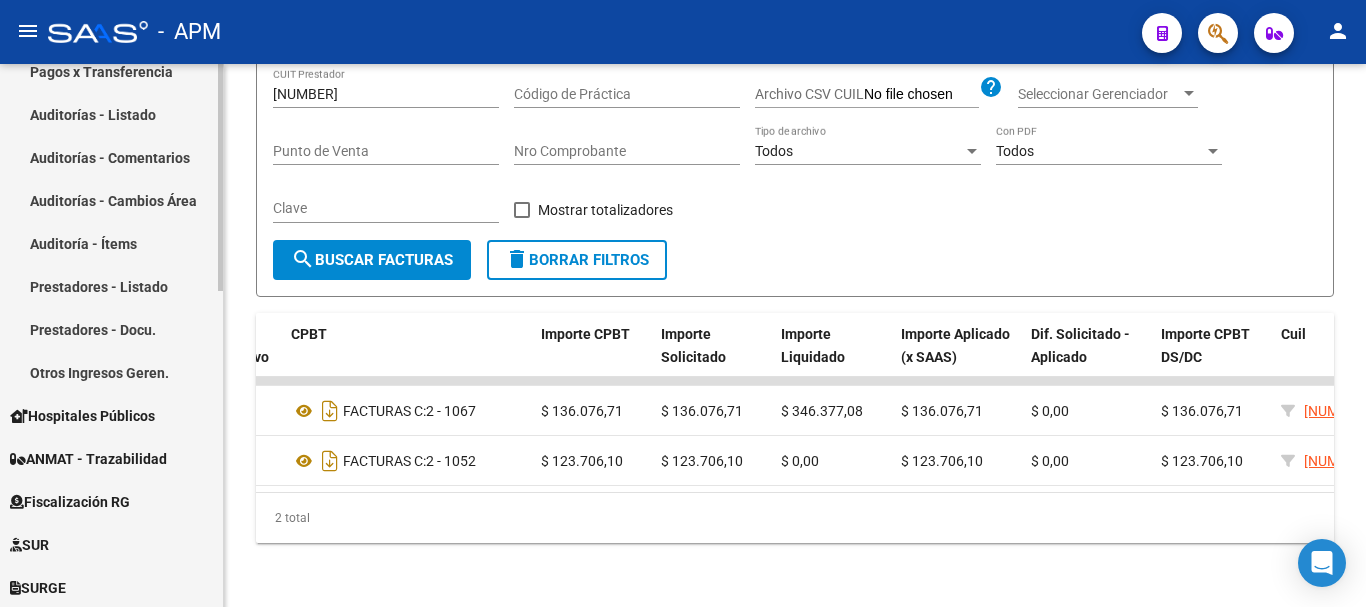 scroll, scrollTop: 352, scrollLeft: 0, axis: vertical 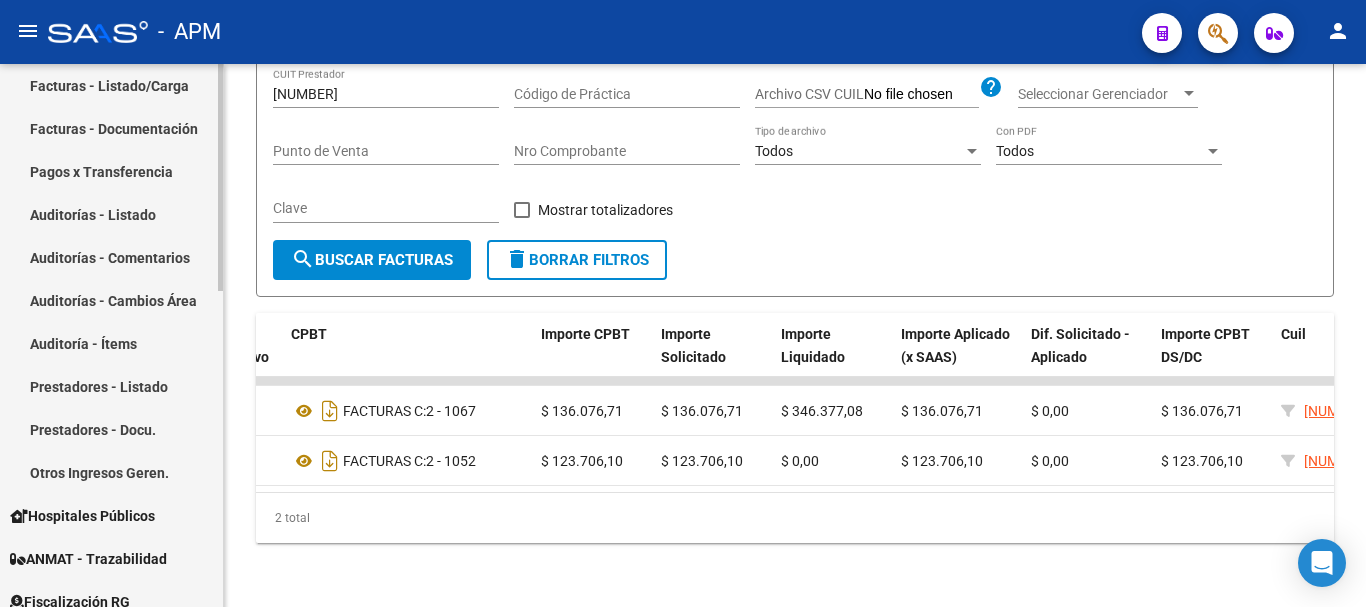 click on "Auditorías - Listado" at bounding box center (111, 214) 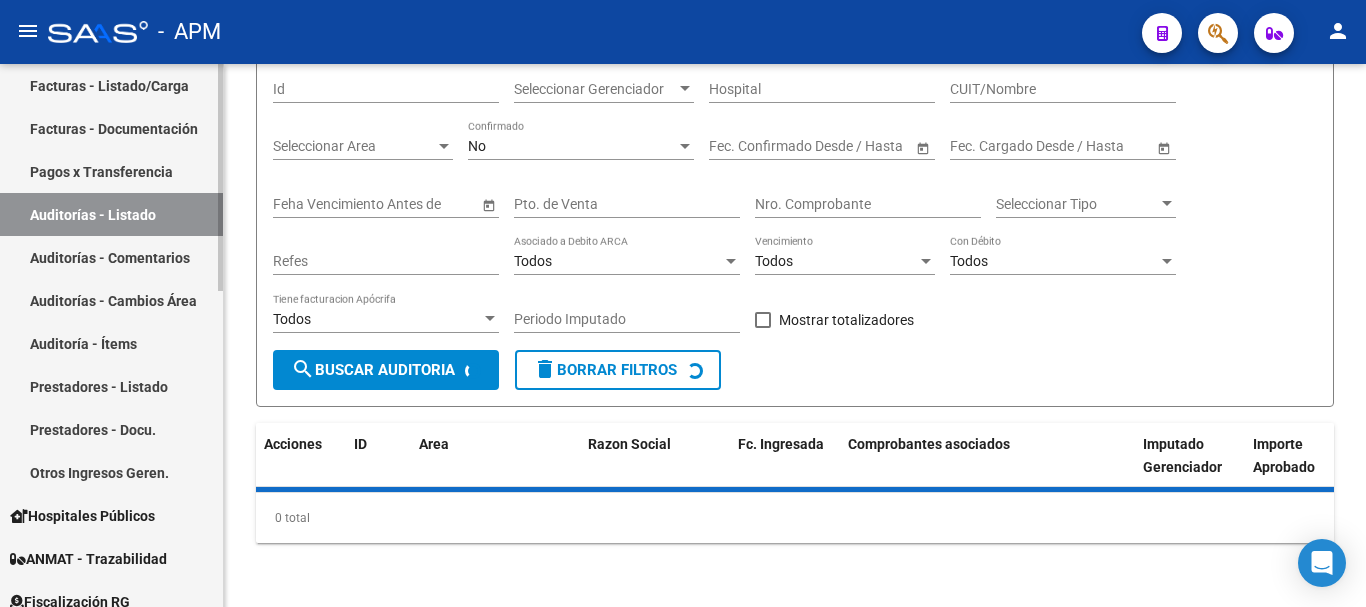 scroll, scrollTop: 0, scrollLeft: 0, axis: both 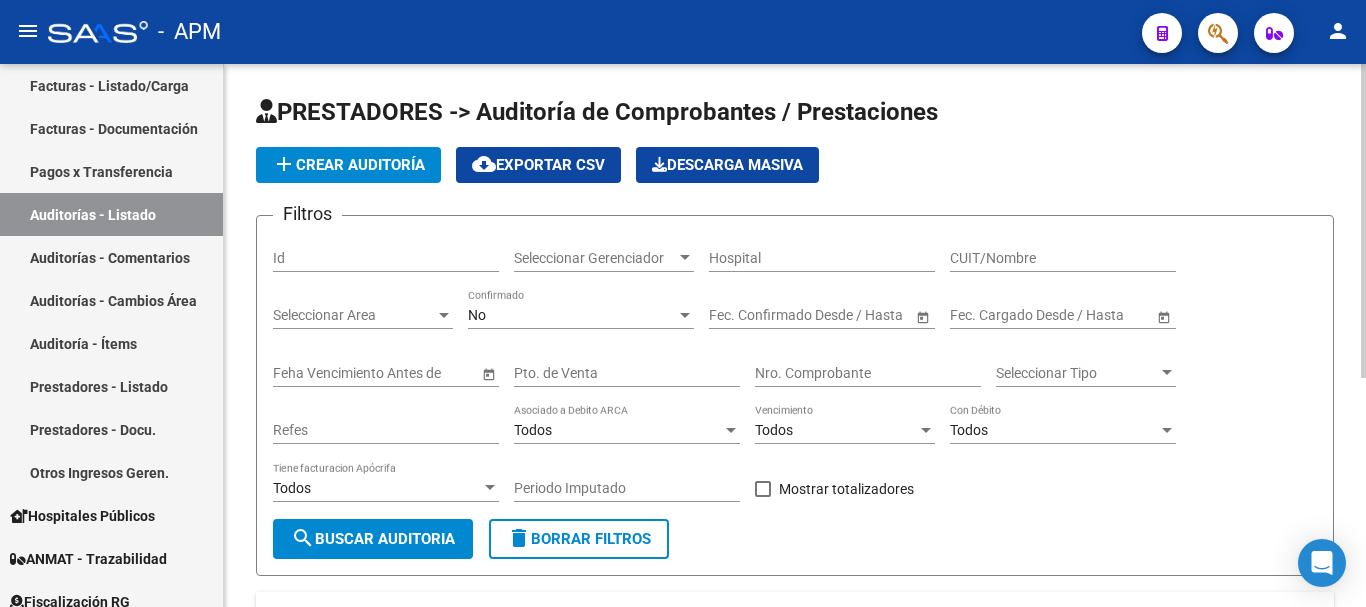 click on "No" at bounding box center (572, 315) 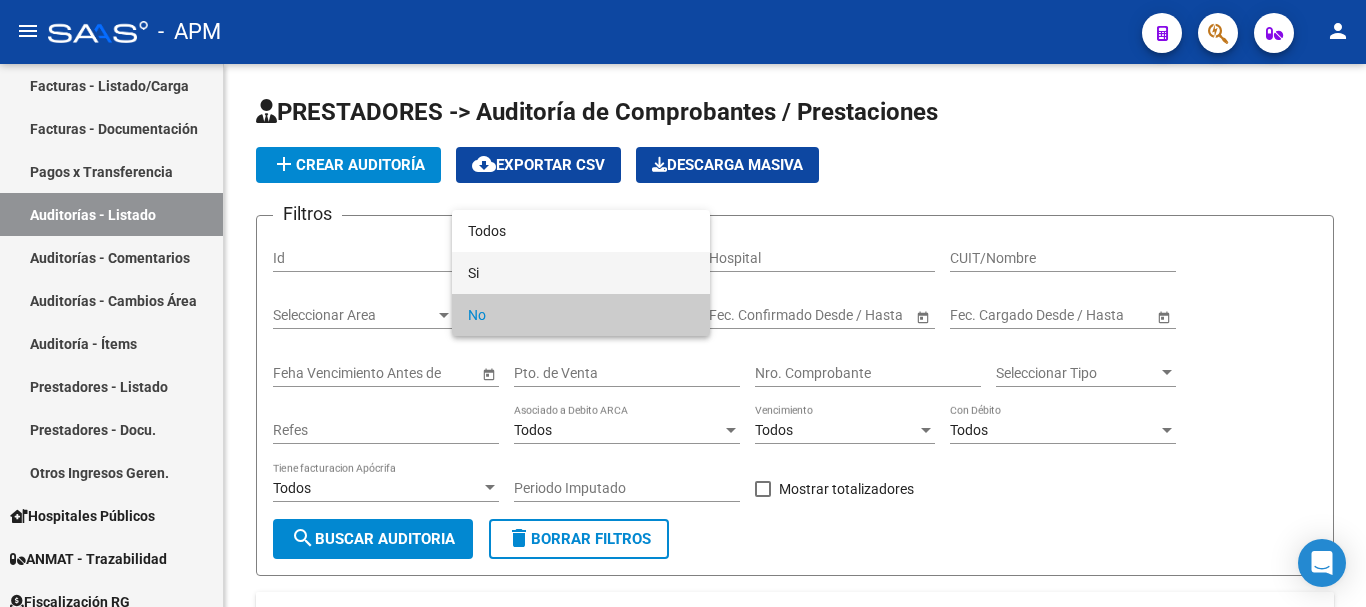 click on "Si" at bounding box center [581, 273] 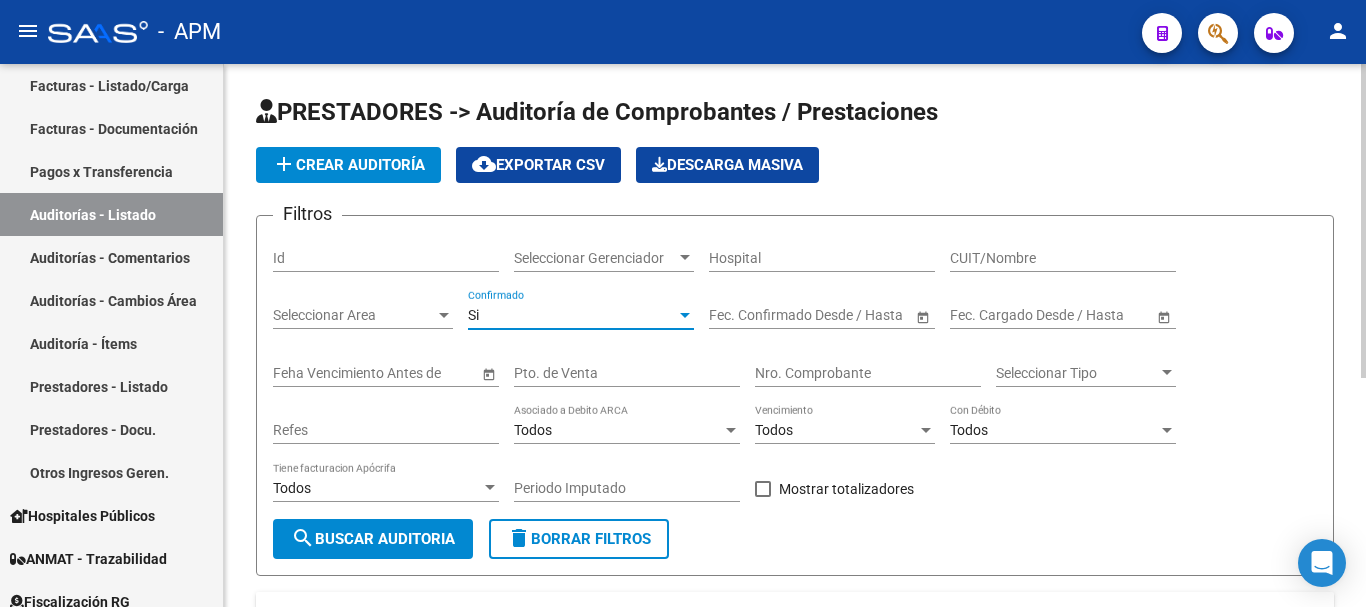 click on "Hospital" at bounding box center [822, 258] 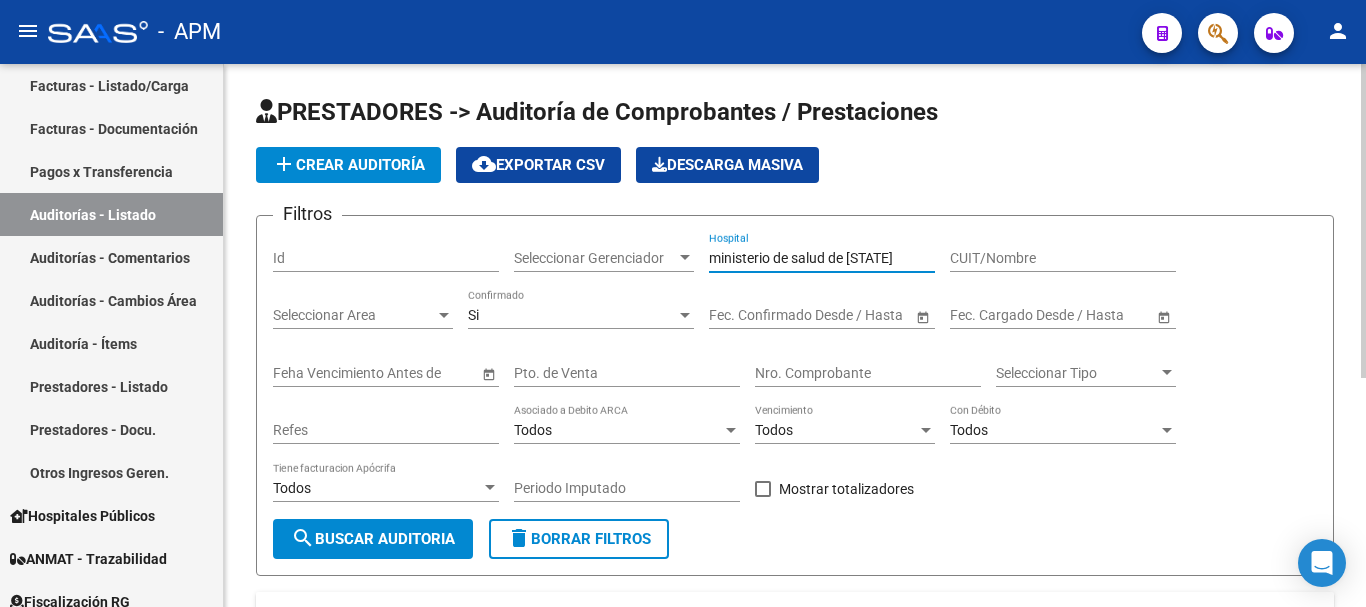 type on "ministerio de salud de [STATE]" 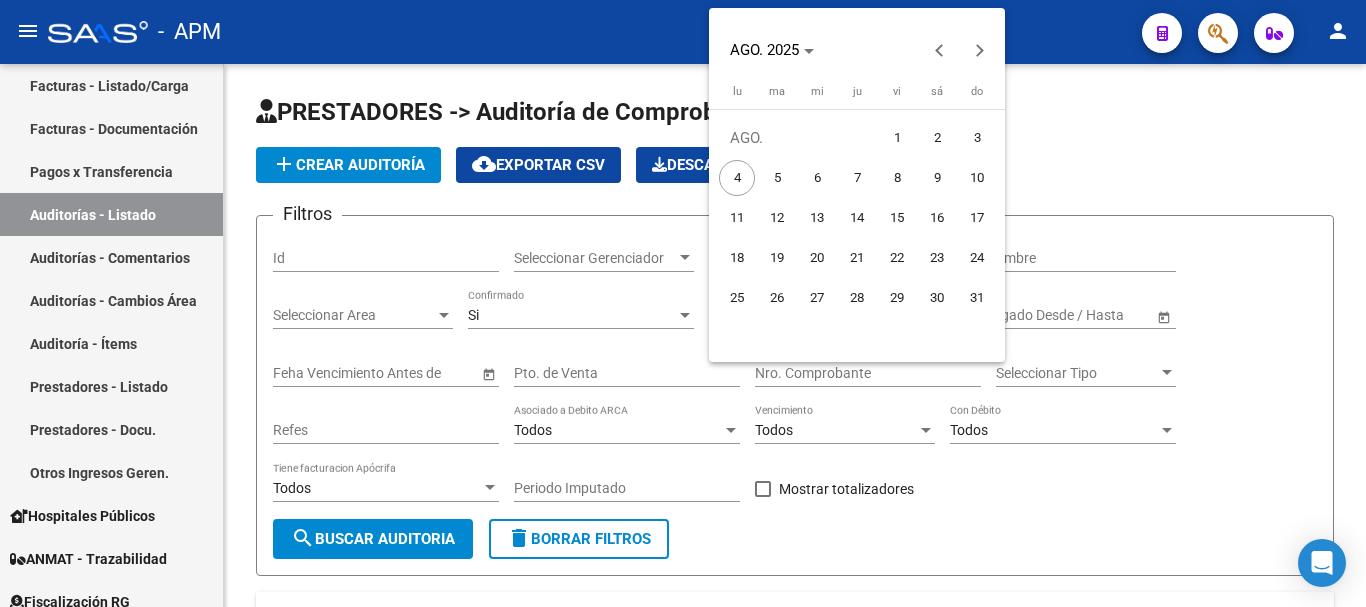 click at bounding box center [683, 303] 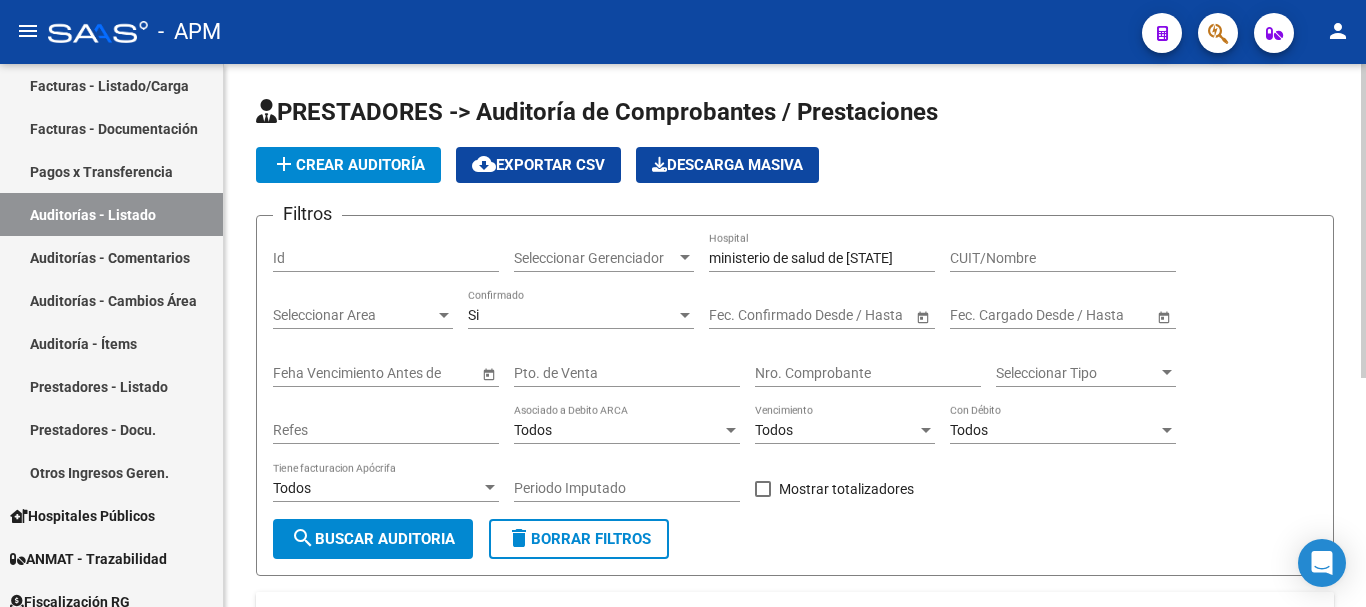 click 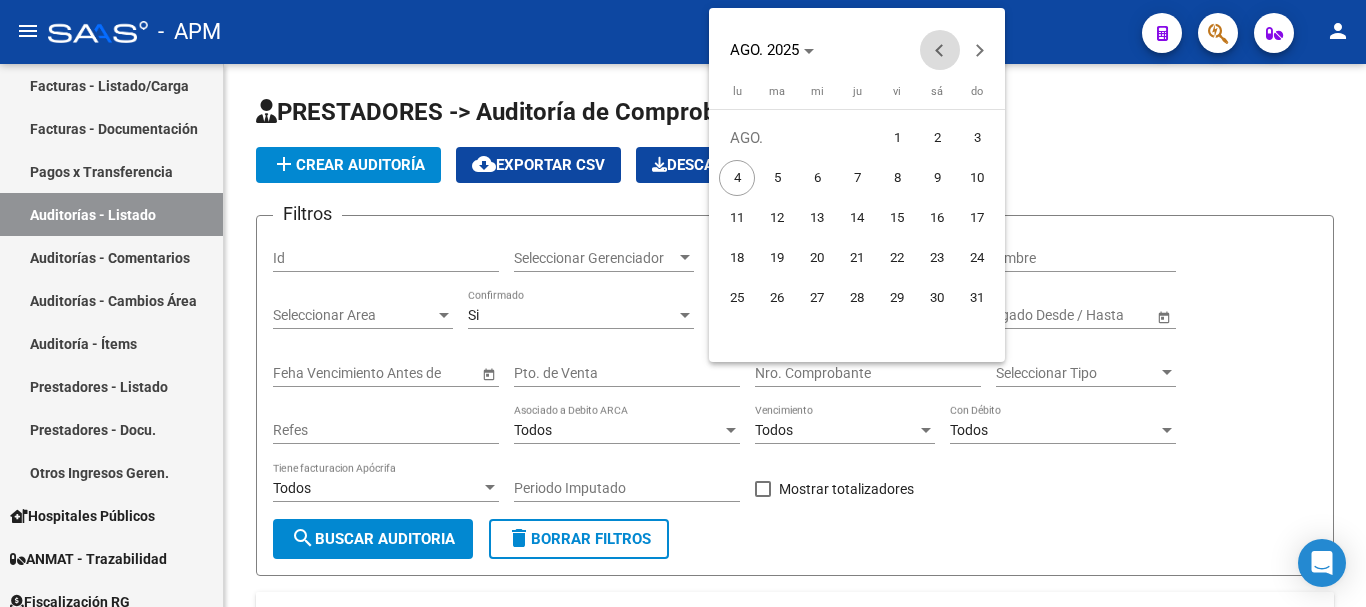 click at bounding box center (940, 50) 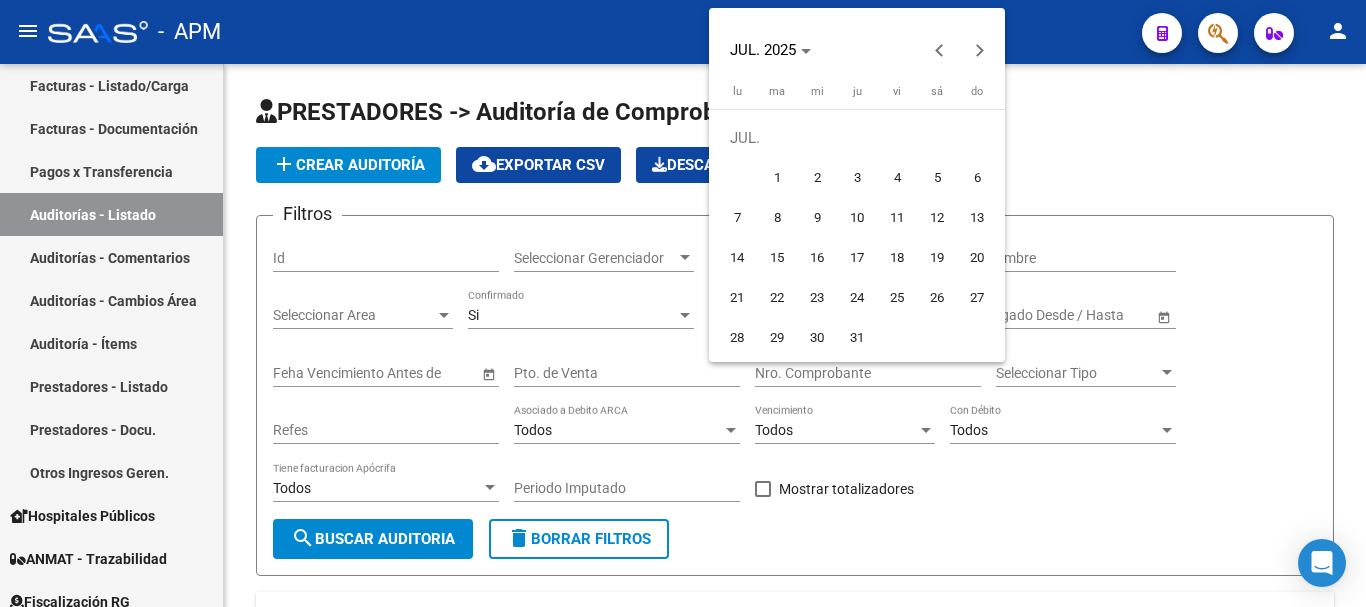click on "1" at bounding box center (777, 178) 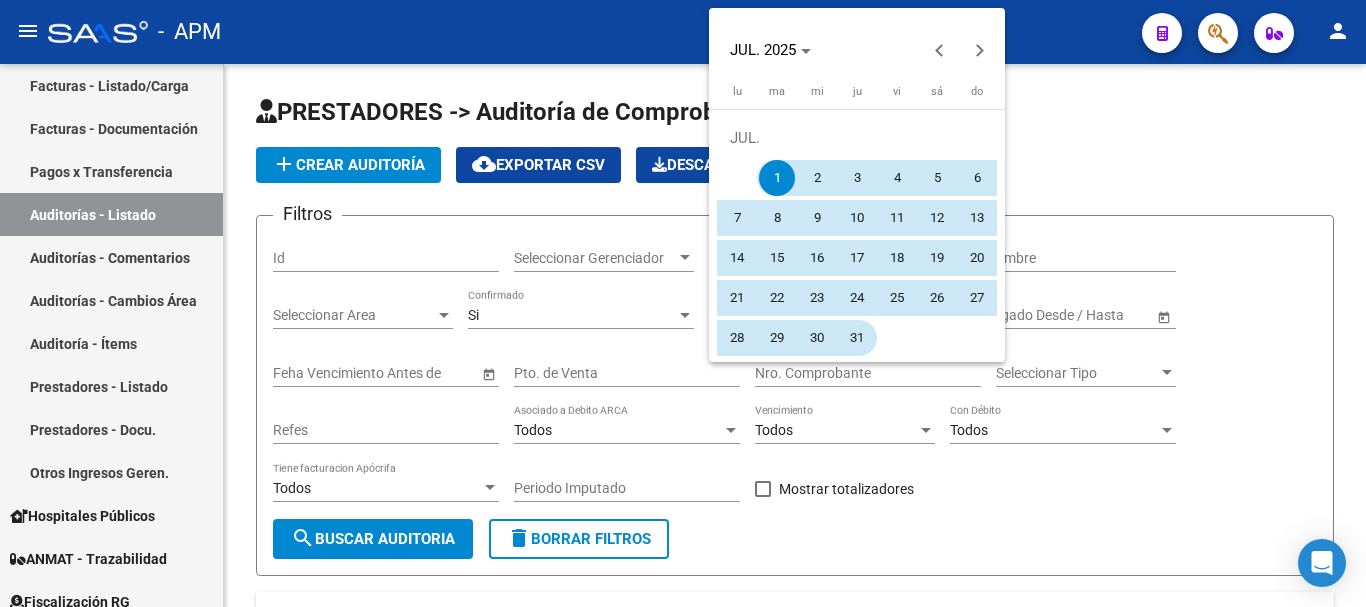 click on "31" at bounding box center [857, 338] 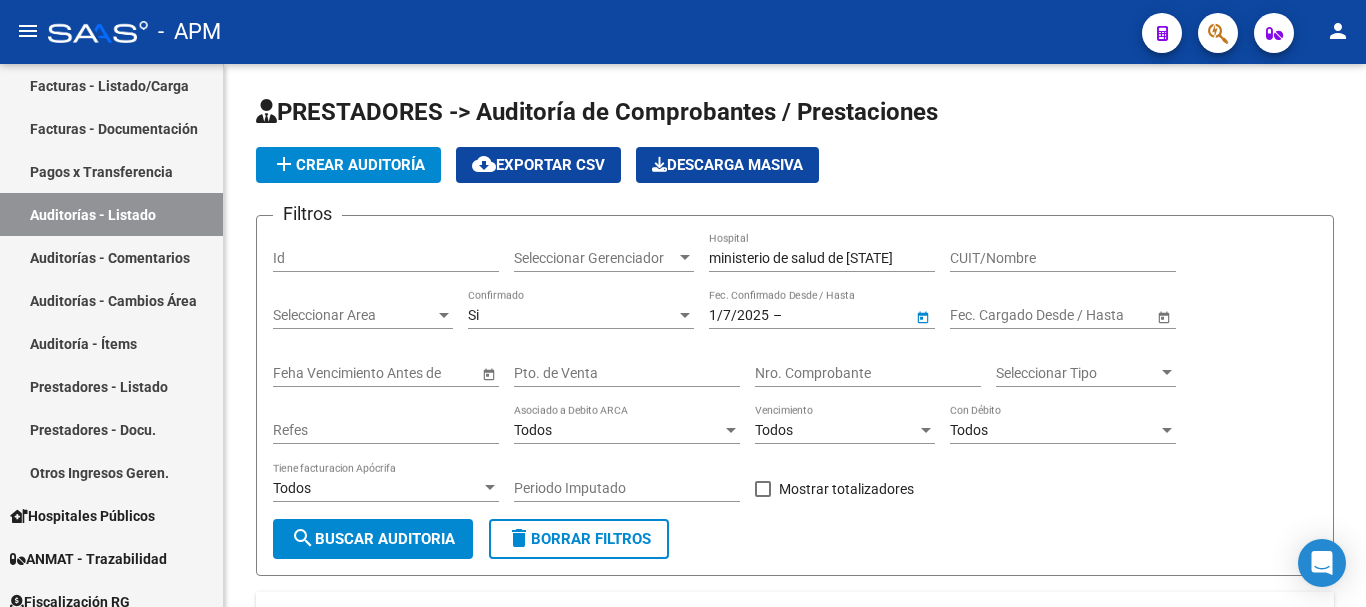 type on "31/7/2025" 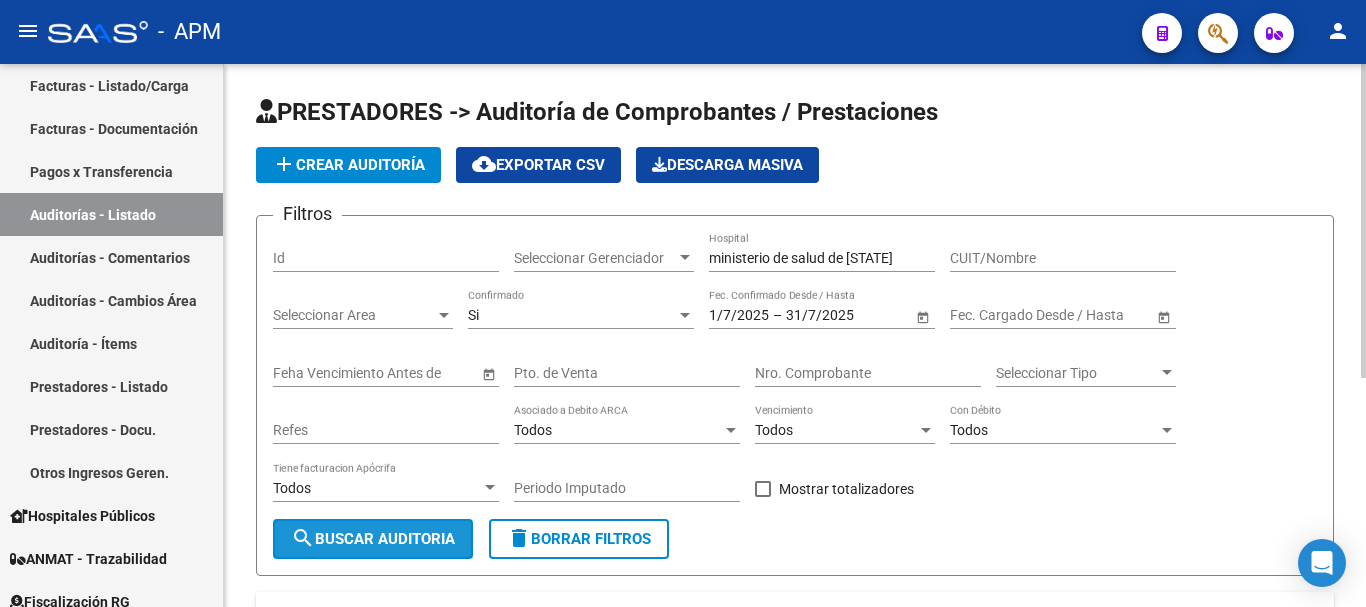 click on "search  Buscar Auditoria" 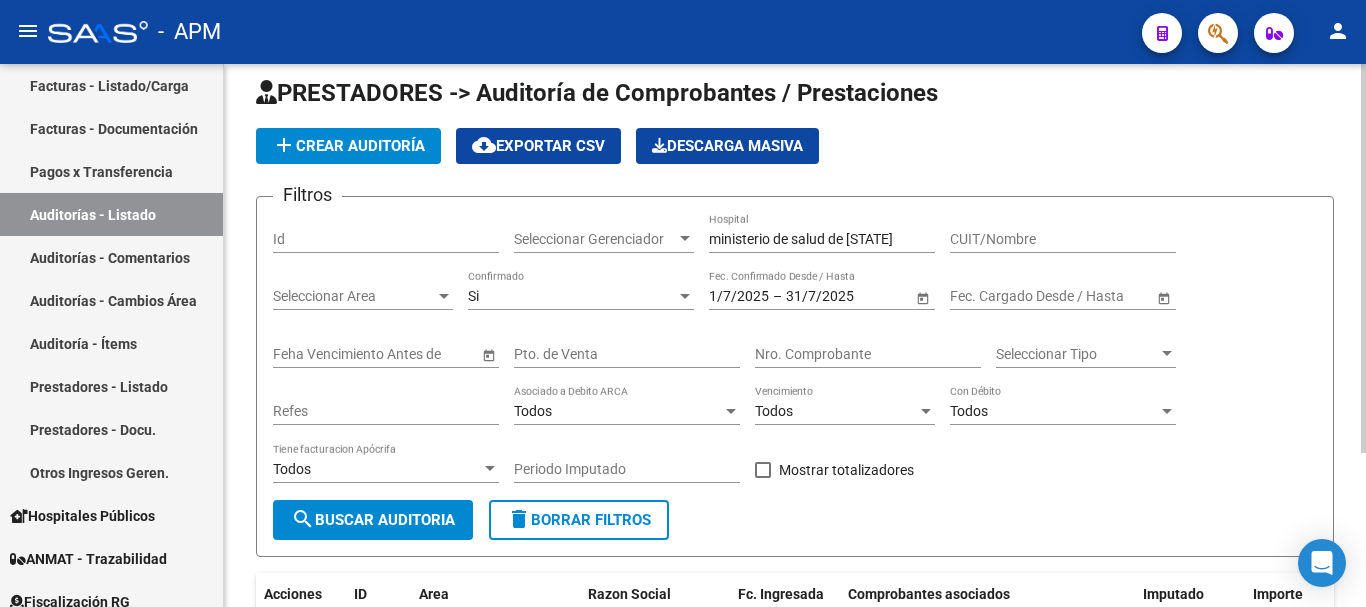scroll, scrollTop: 14, scrollLeft: 0, axis: vertical 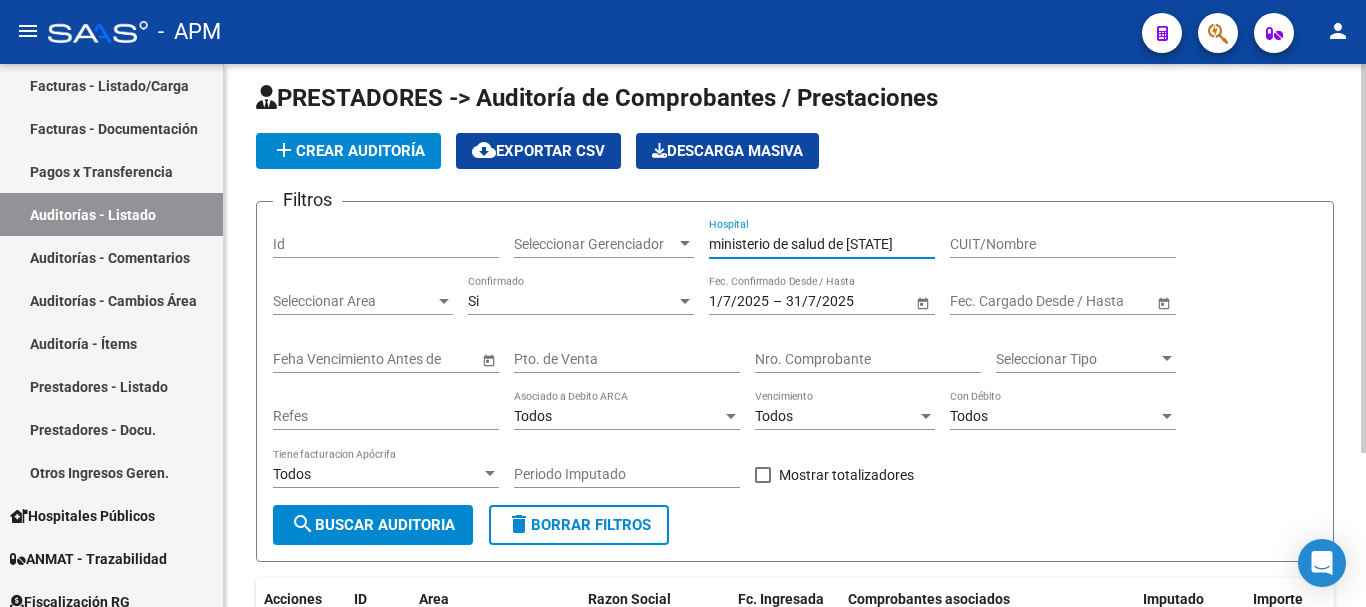 click on "ministerio de salud de [STATE]" at bounding box center (822, 244) 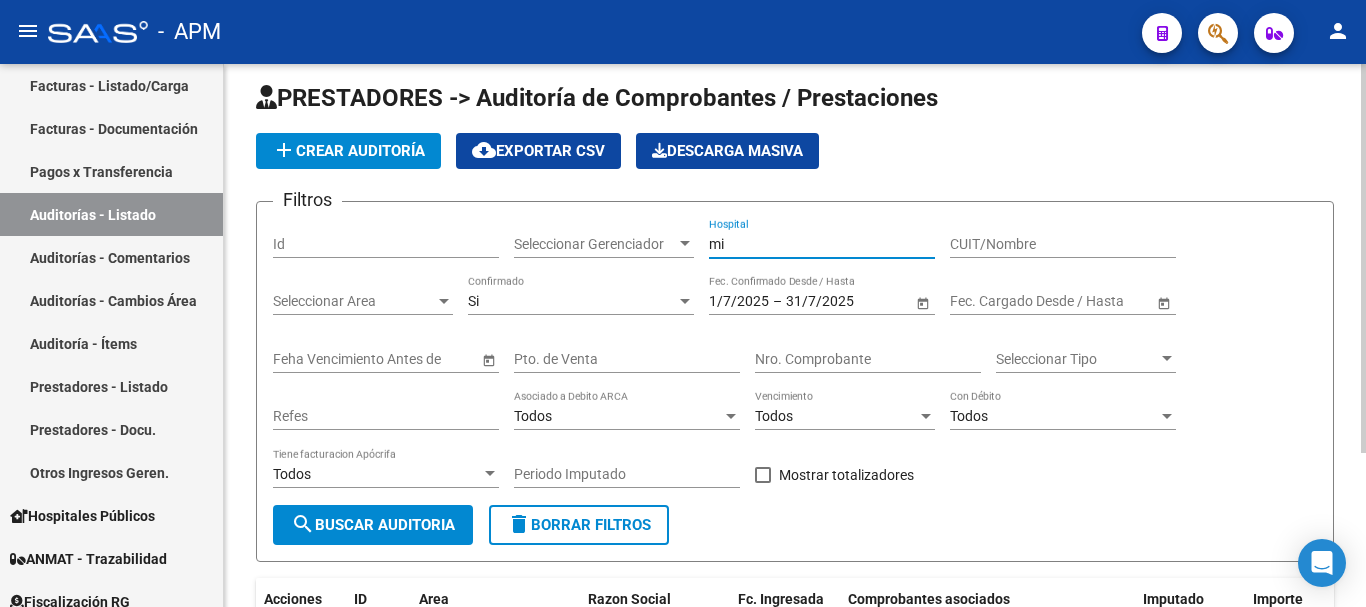 type on "m" 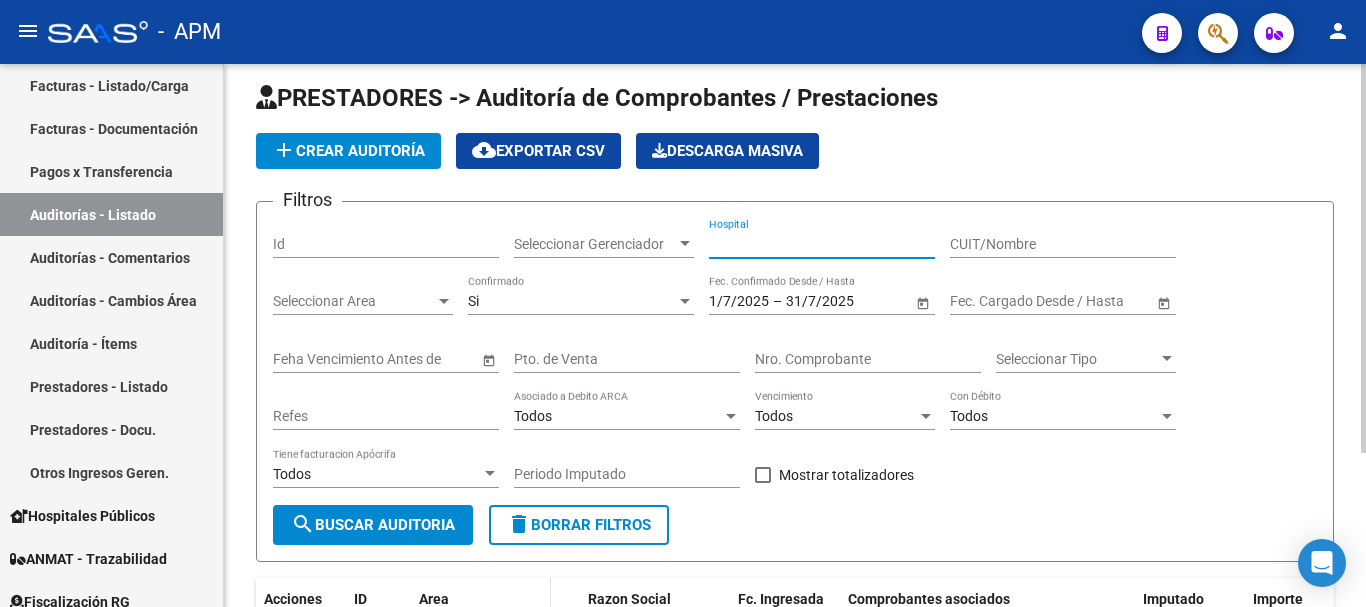 type 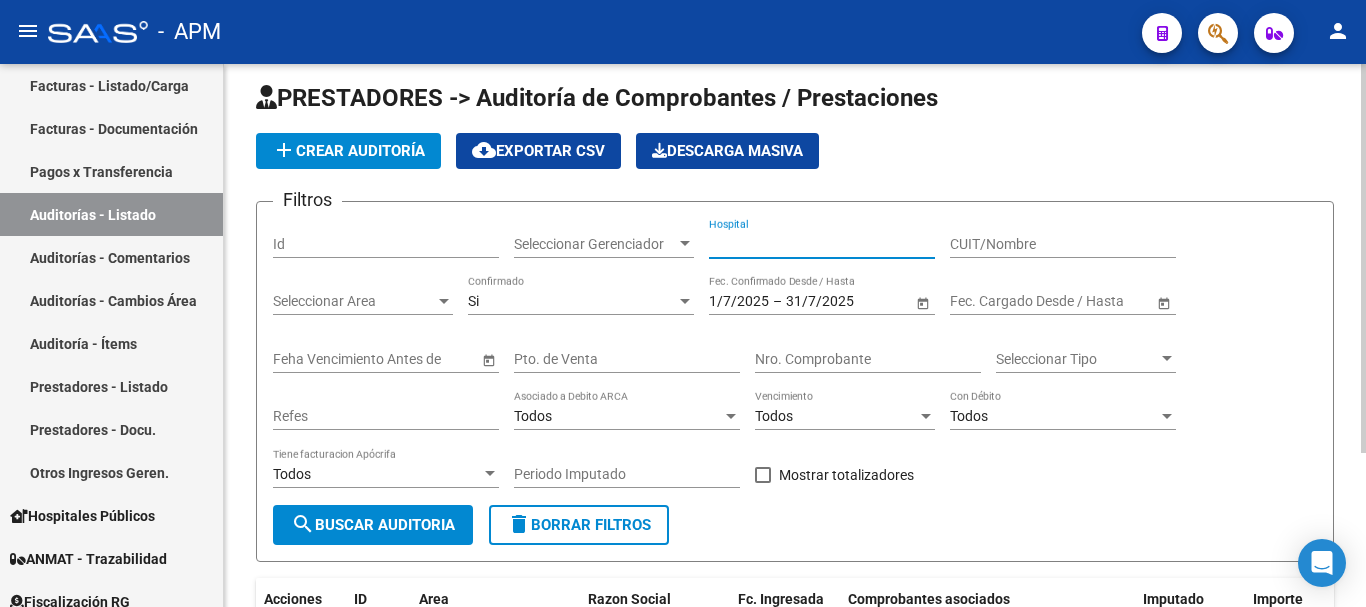 click on "CUIT/Nombre" at bounding box center (1063, 244) 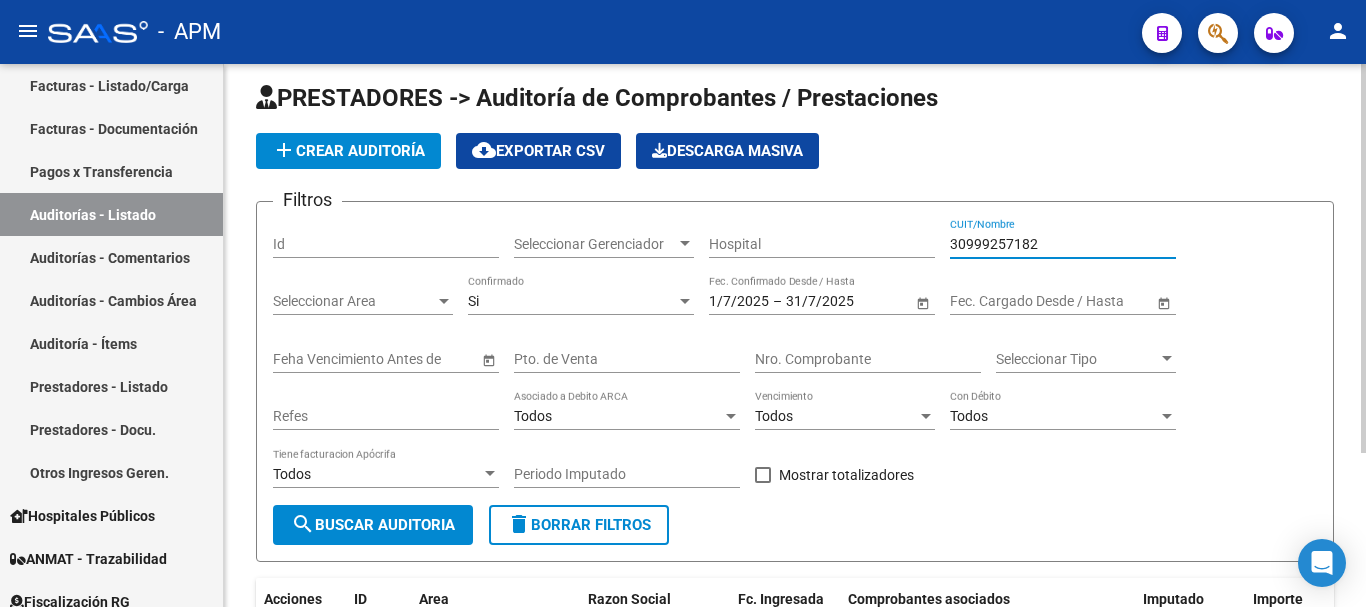 type on "30999257182" 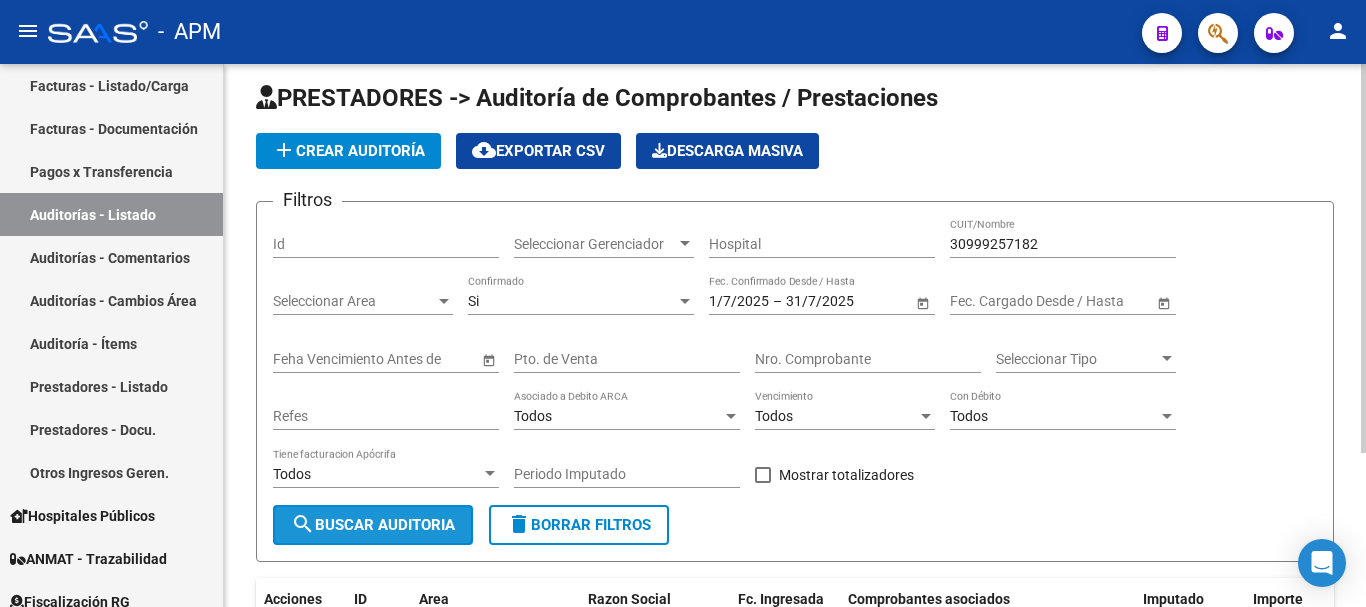 click on "search  Buscar Auditoria" 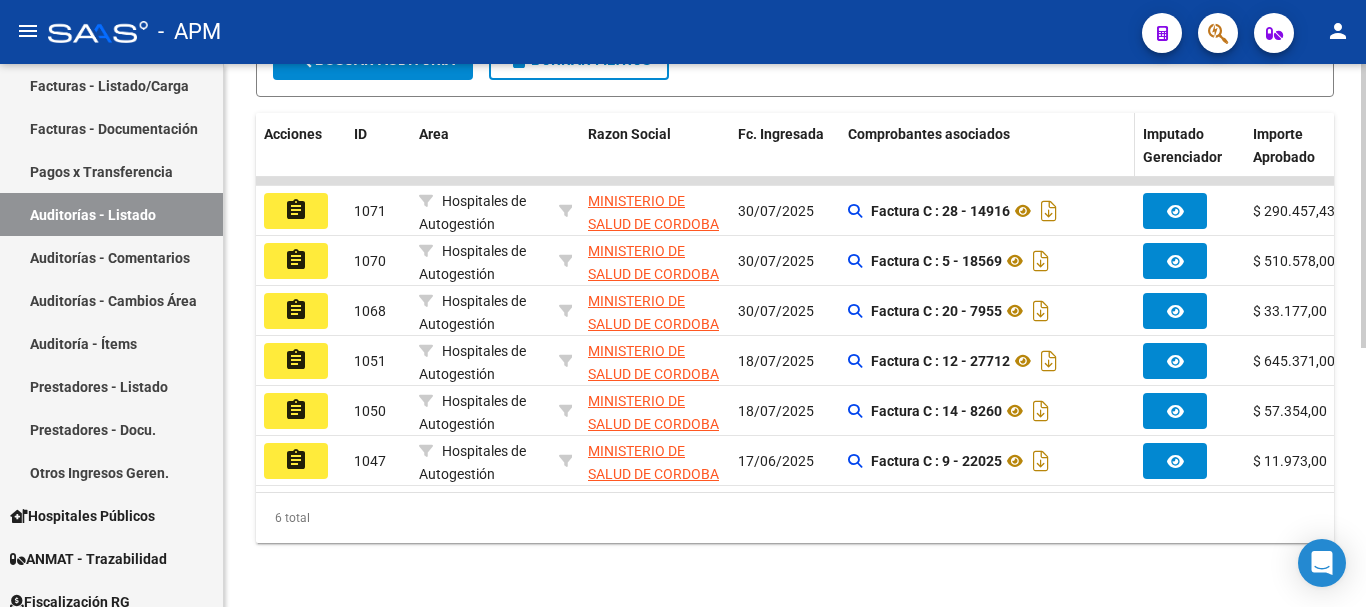 scroll, scrollTop: 495, scrollLeft: 0, axis: vertical 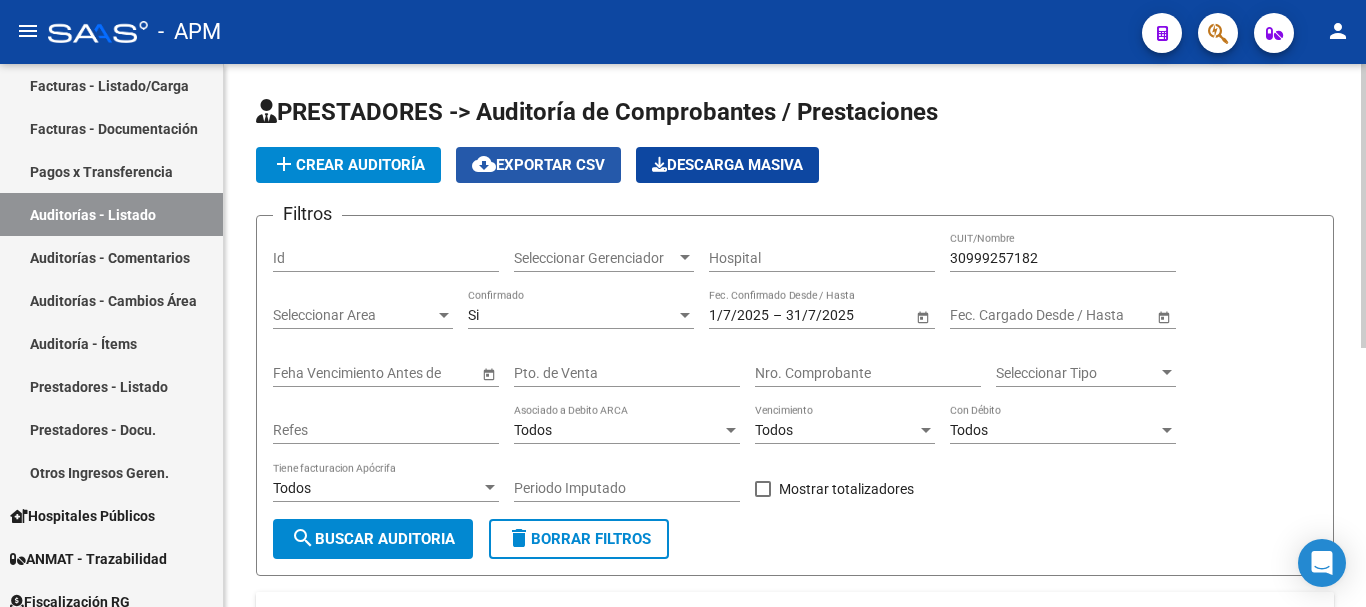 click on "cloud_download  Exportar CSV" 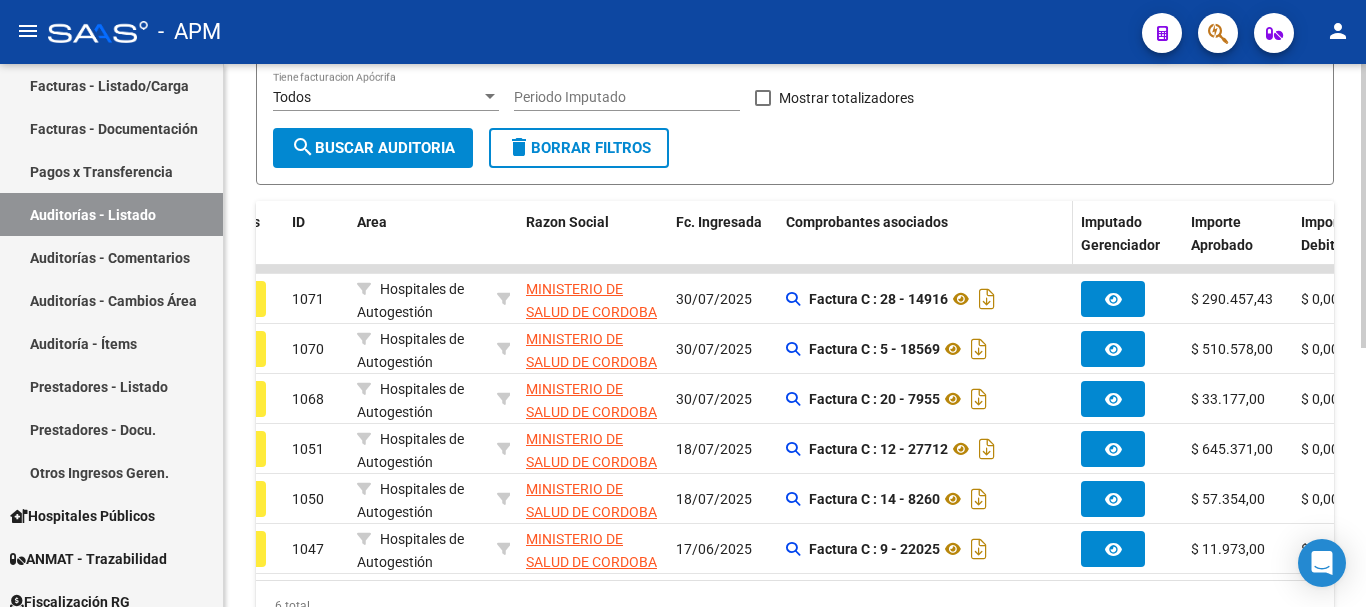 scroll, scrollTop: 400, scrollLeft: 0, axis: vertical 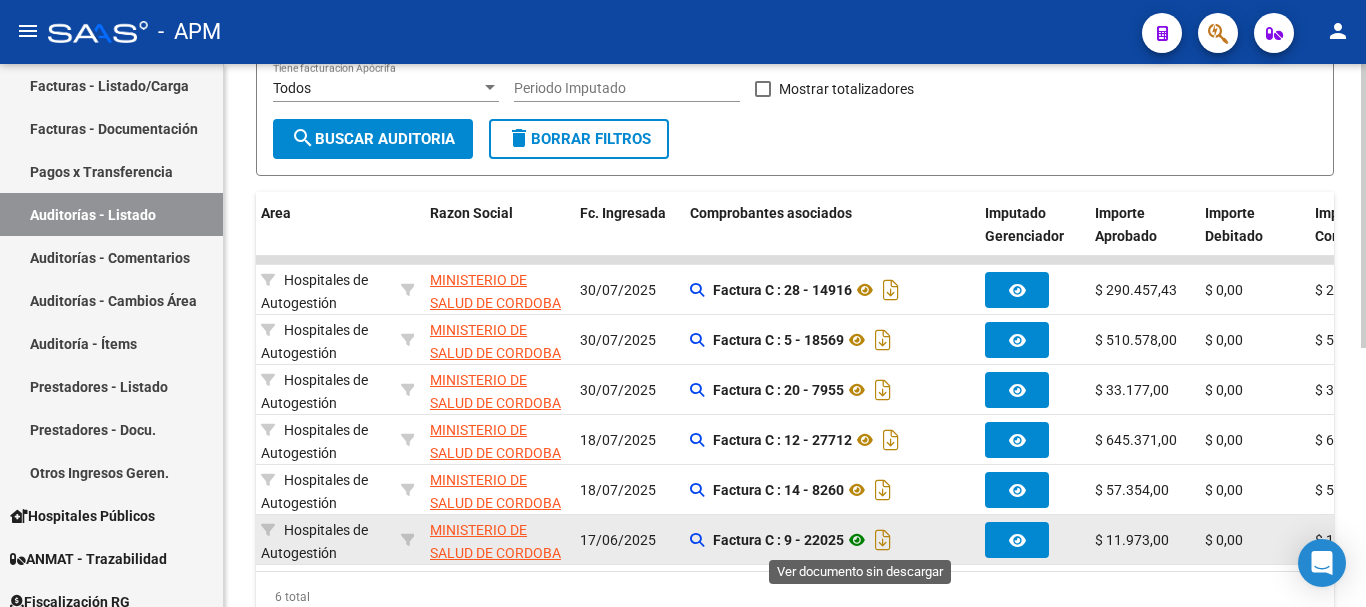 click 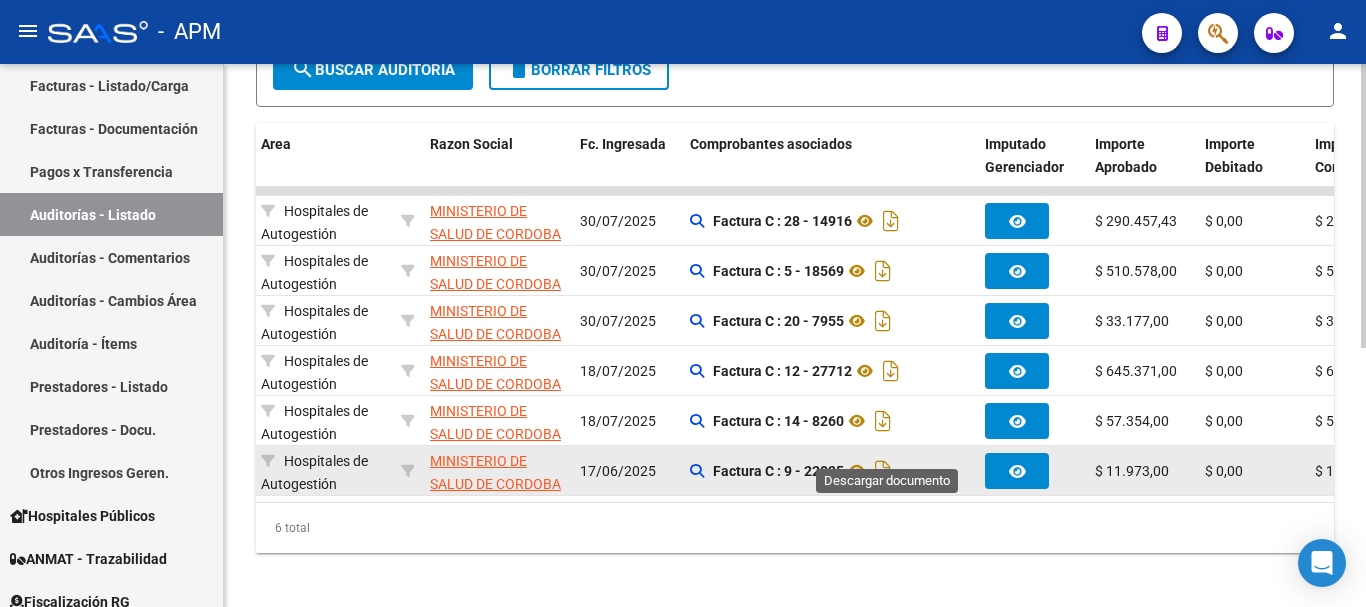 scroll, scrollTop: 495, scrollLeft: 0, axis: vertical 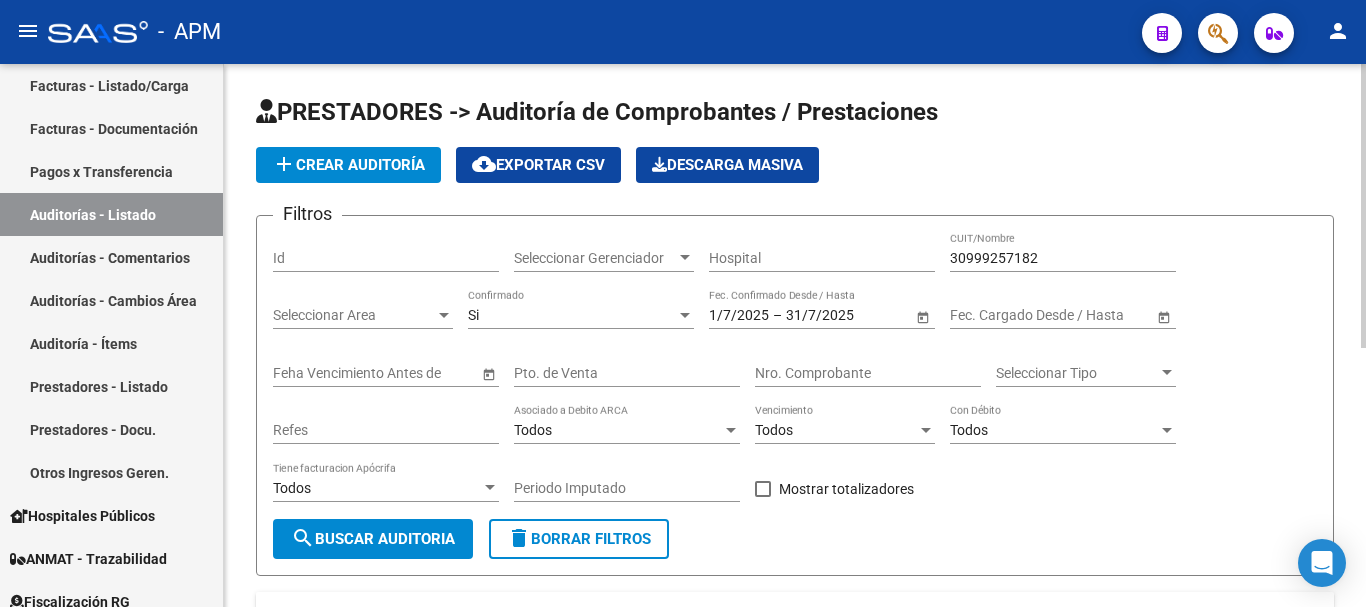 click on "delete  Borrar Filtros" 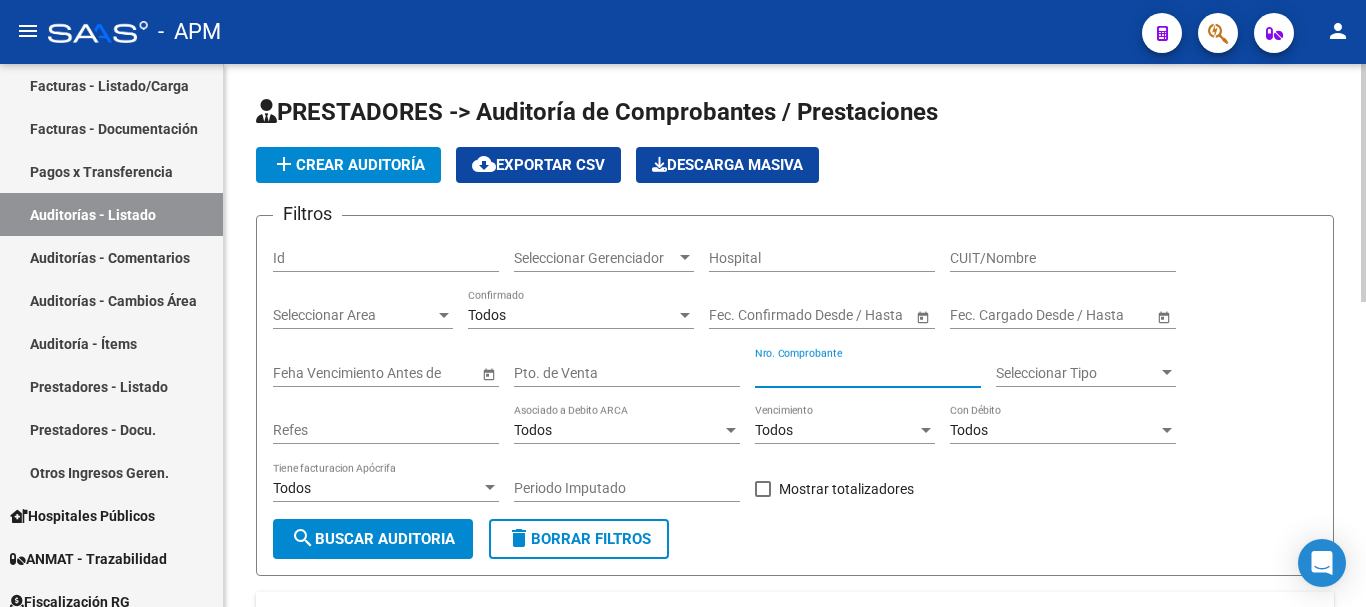 click on "Nro. Comprobante" at bounding box center [868, 373] 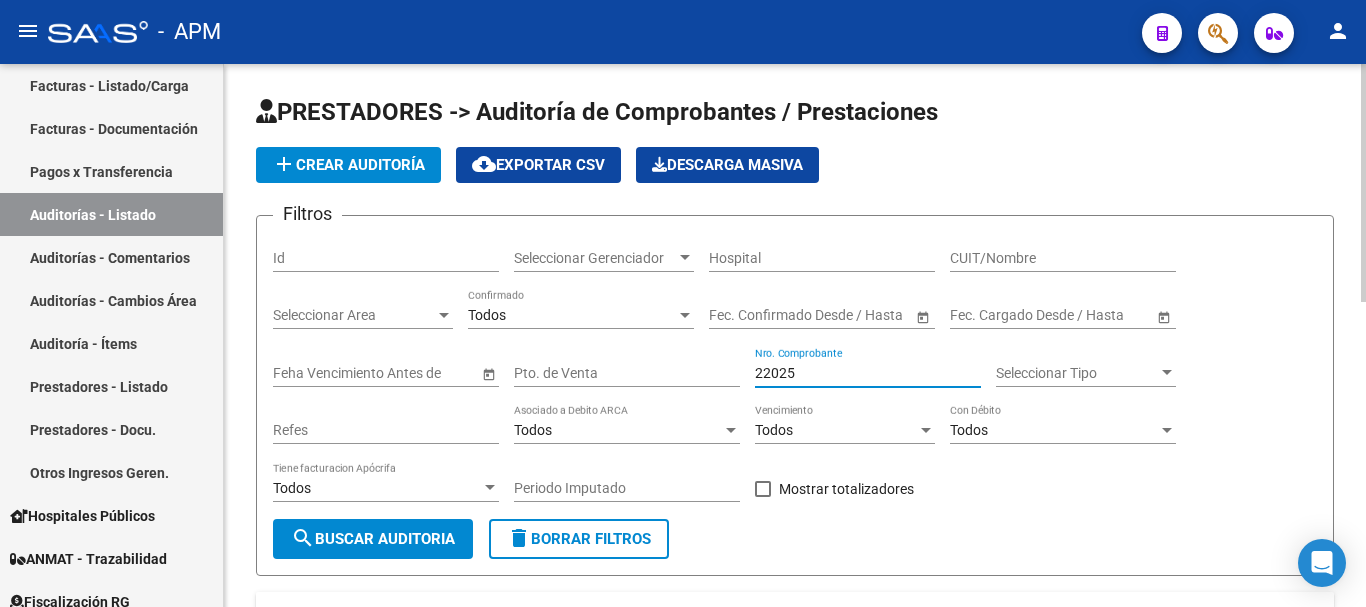 type on "22025" 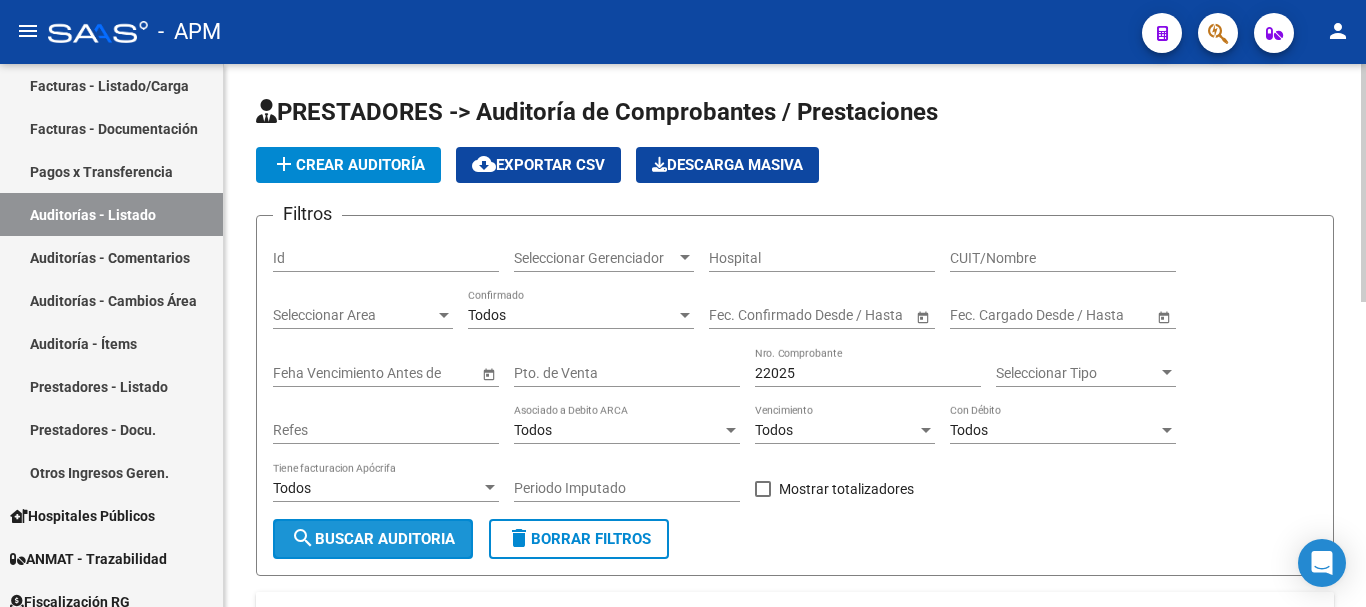 click on "search  Buscar Auditoria" 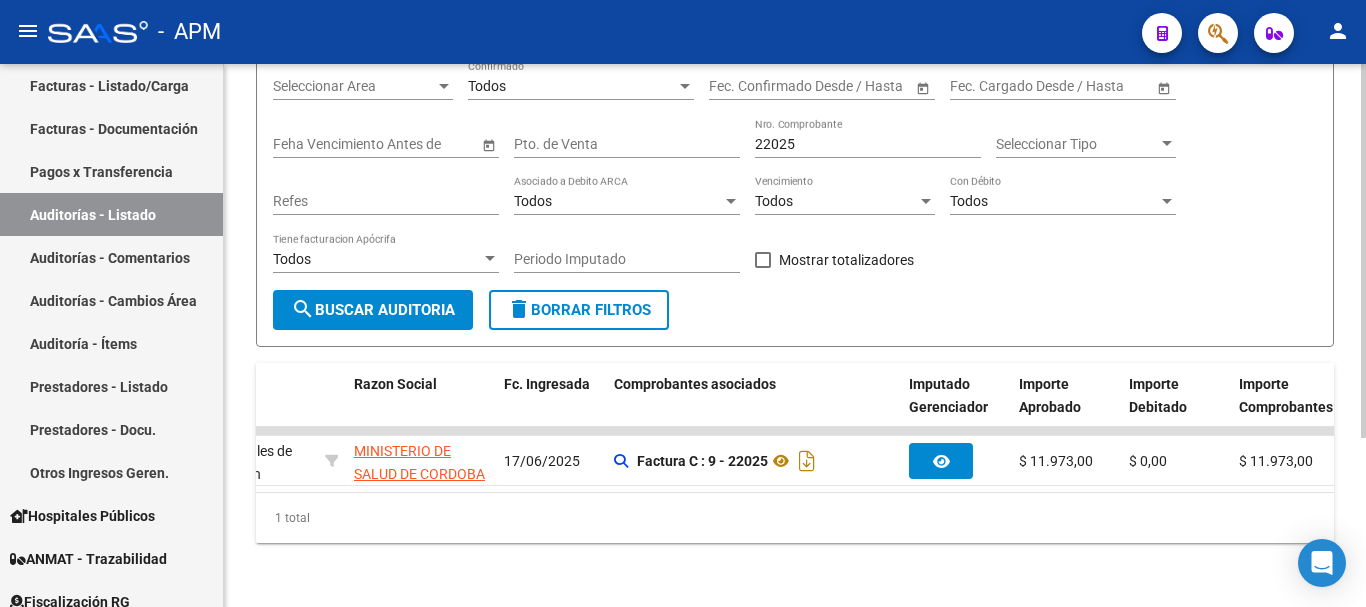 scroll, scrollTop: 245, scrollLeft: 0, axis: vertical 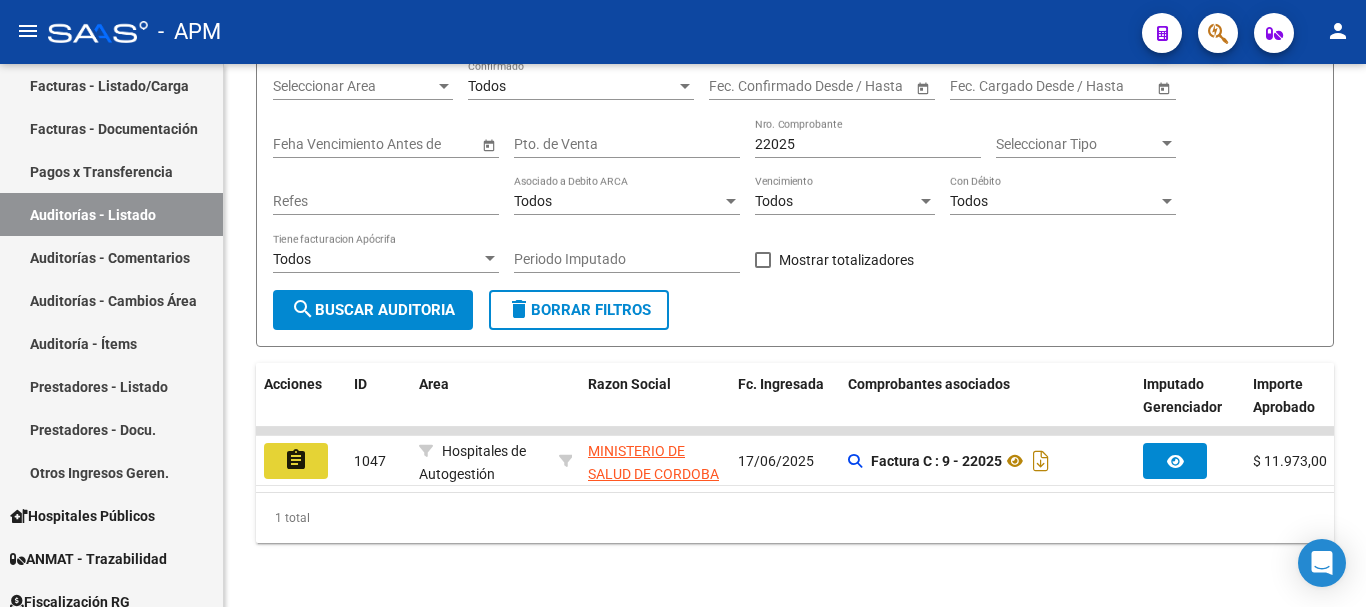click on "assignment" 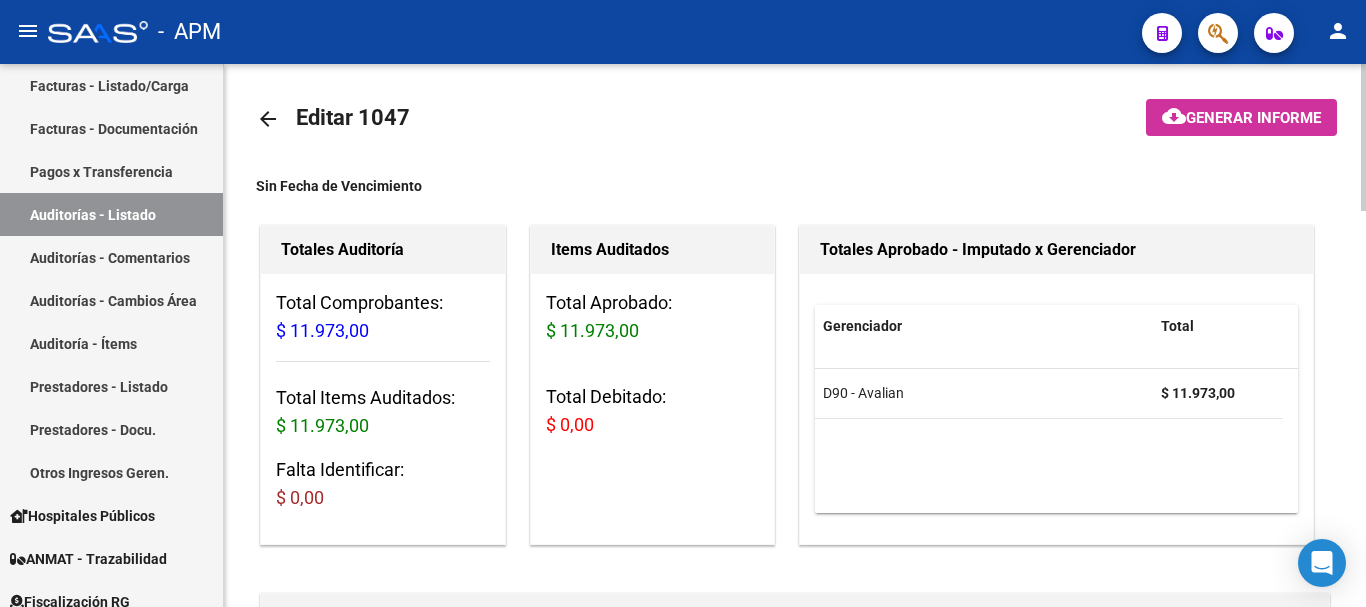 scroll, scrollTop: 0, scrollLeft: 0, axis: both 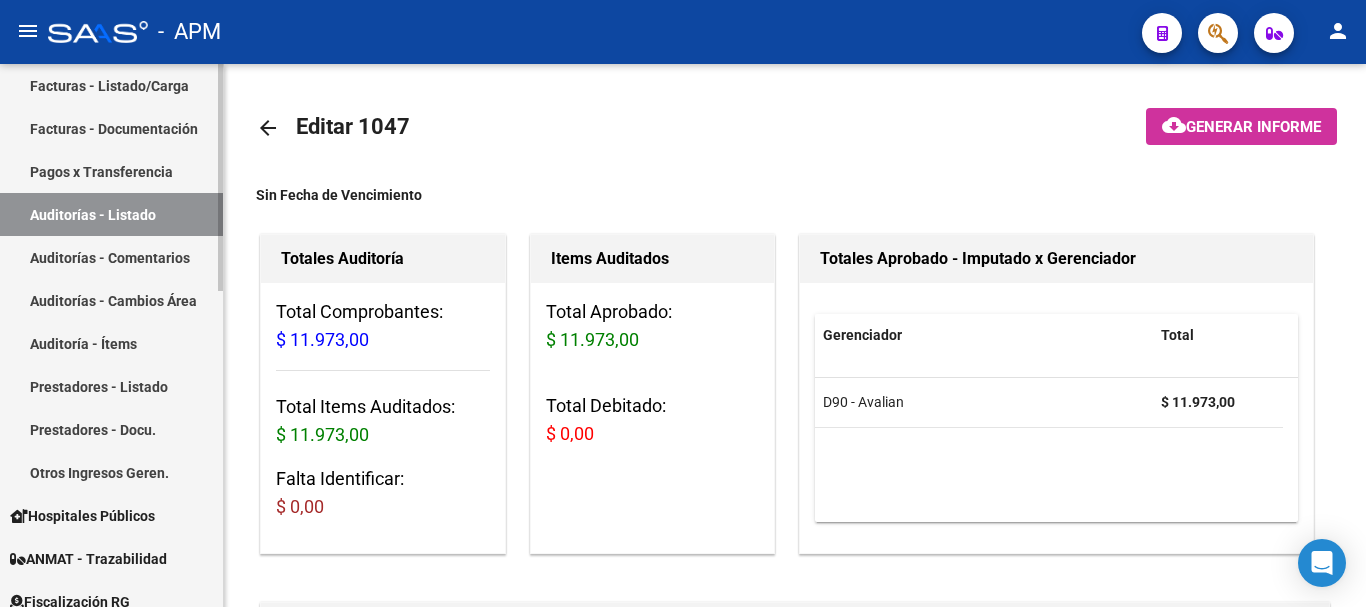 click on "Auditorías - Listado" at bounding box center (111, 214) 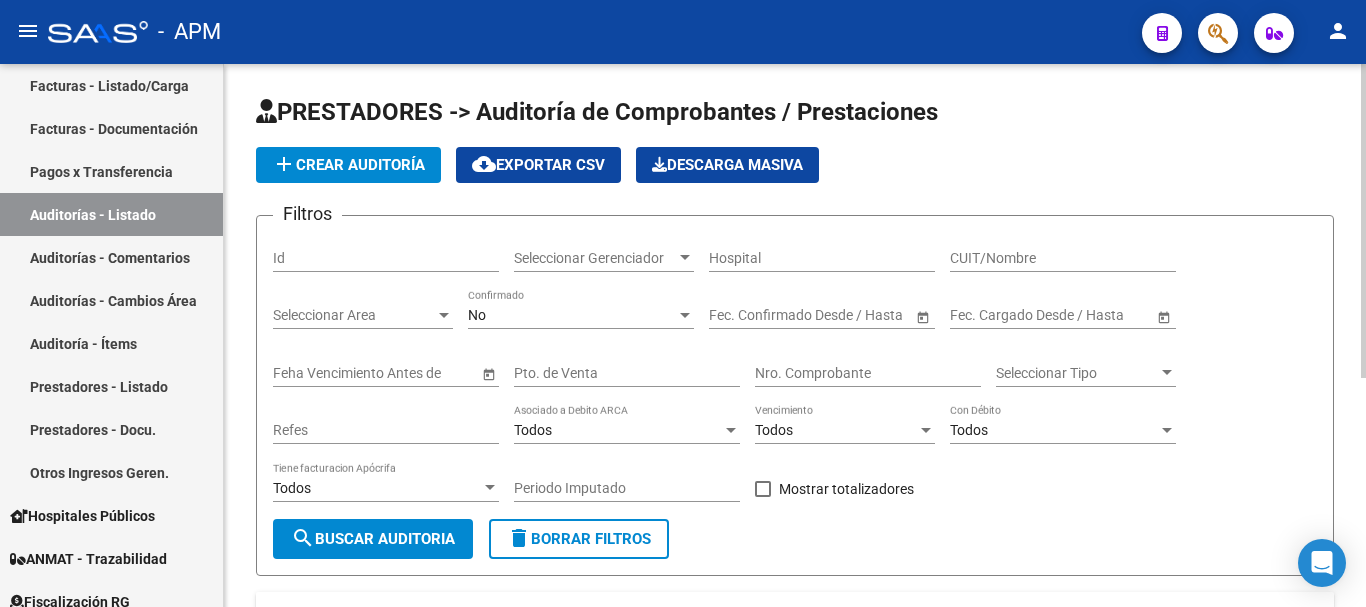click on "No" at bounding box center (572, 315) 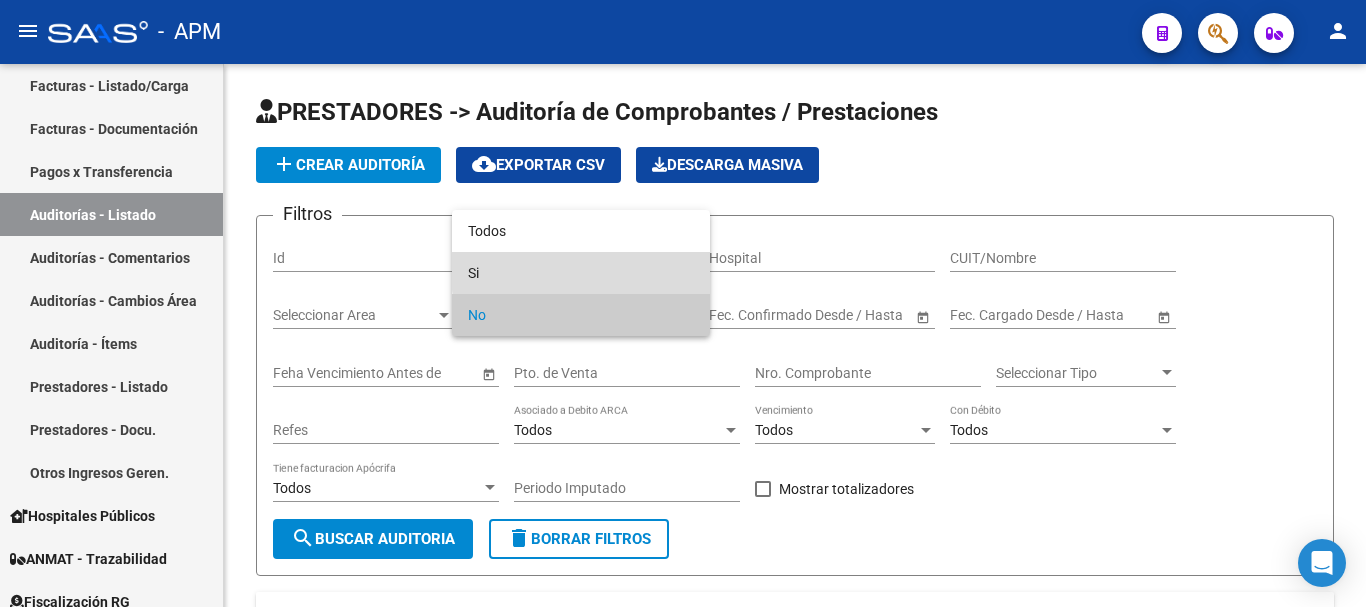 click on "Si" at bounding box center (581, 273) 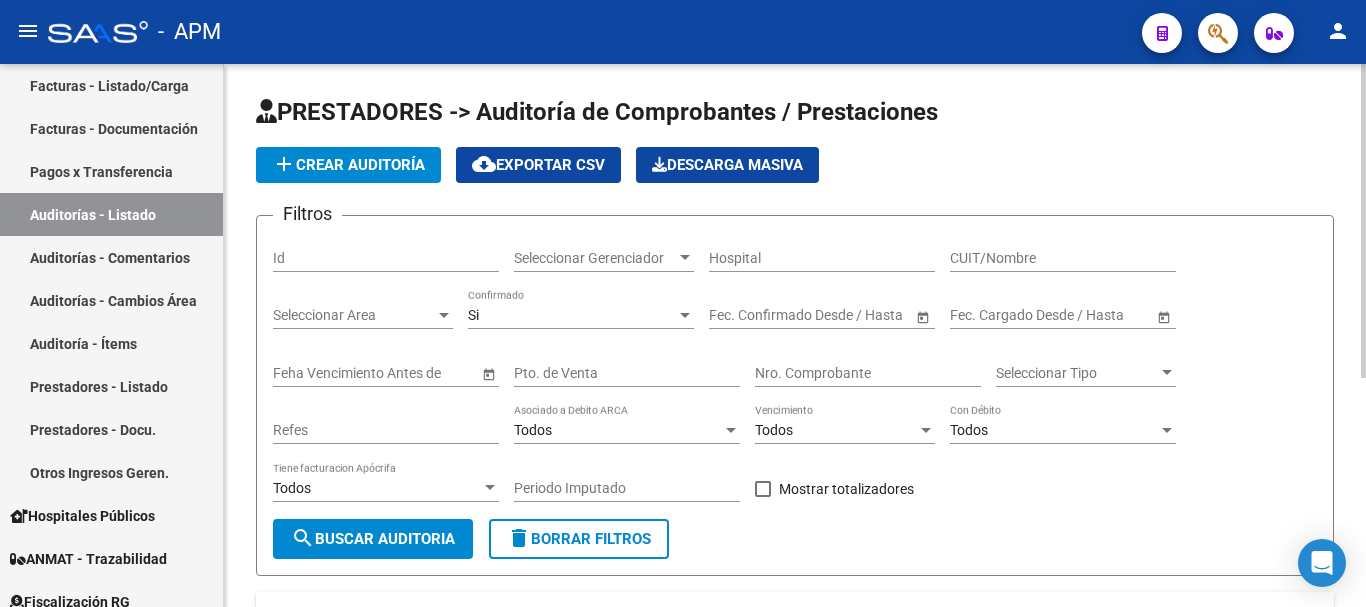click 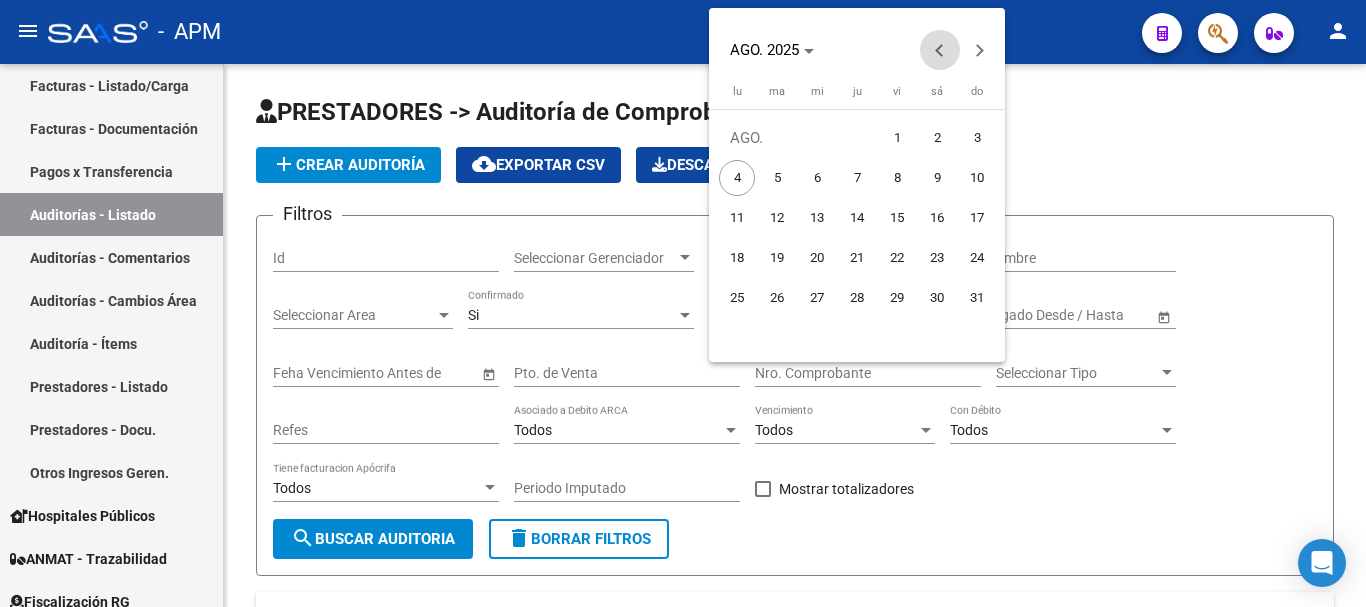 click at bounding box center [940, 50] 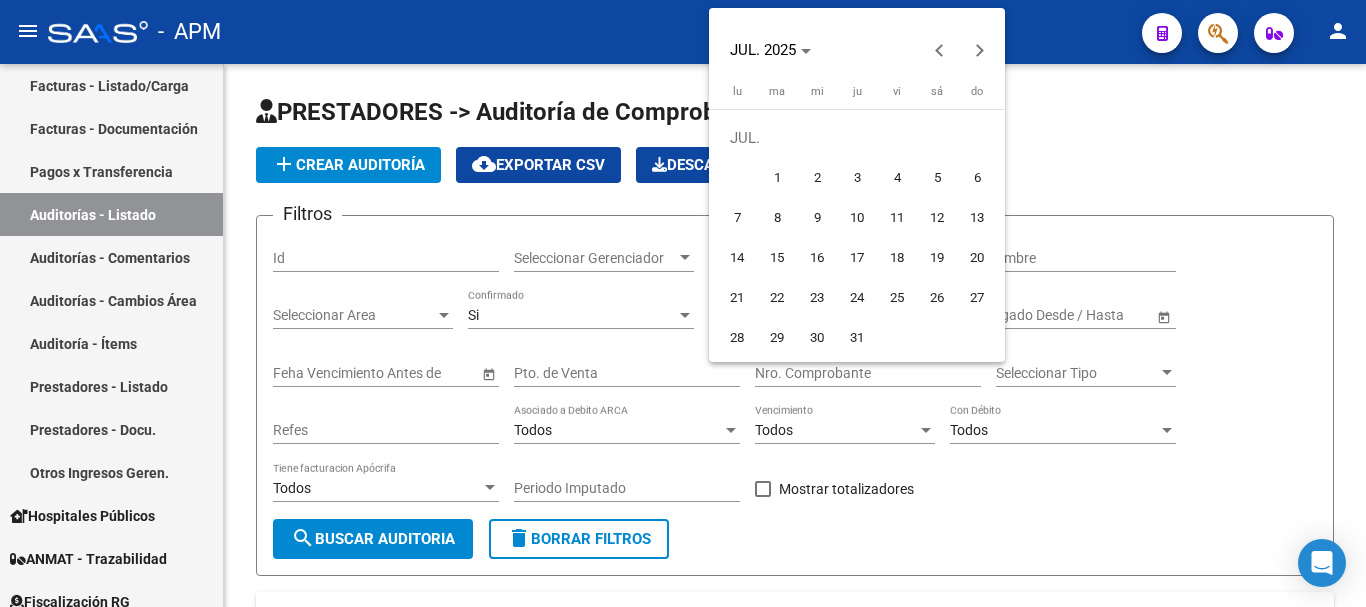 click on "1" at bounding box center [777, 178] 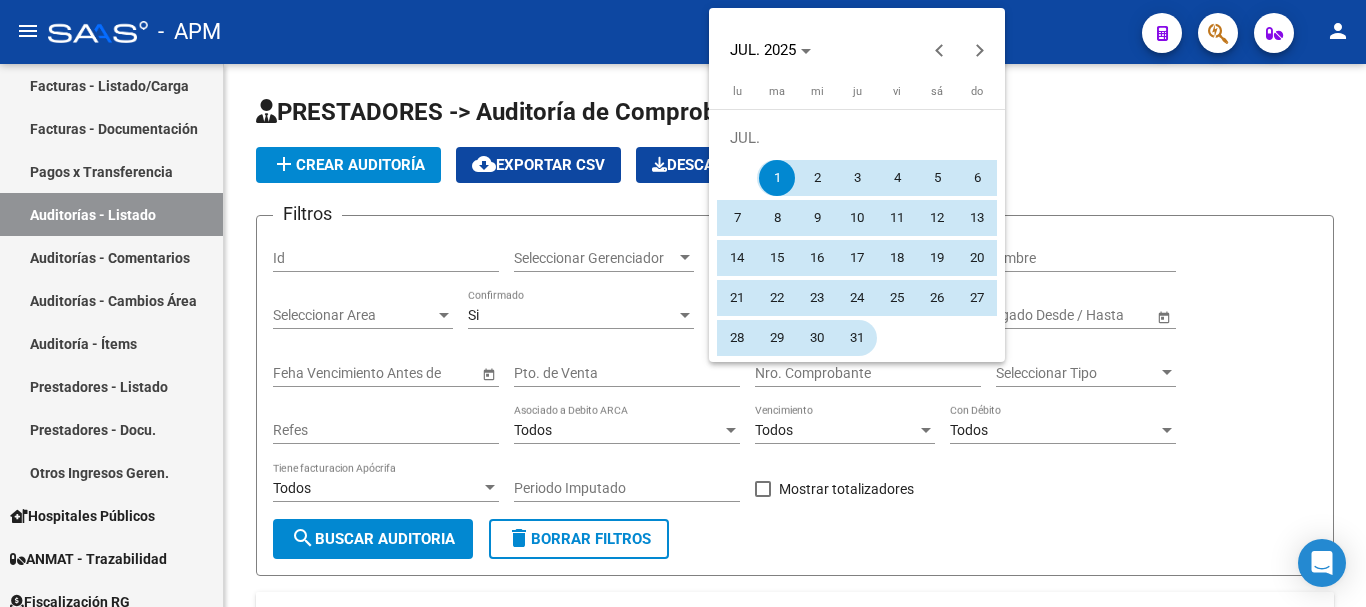 click on "31" at bounding box center (857, 338) 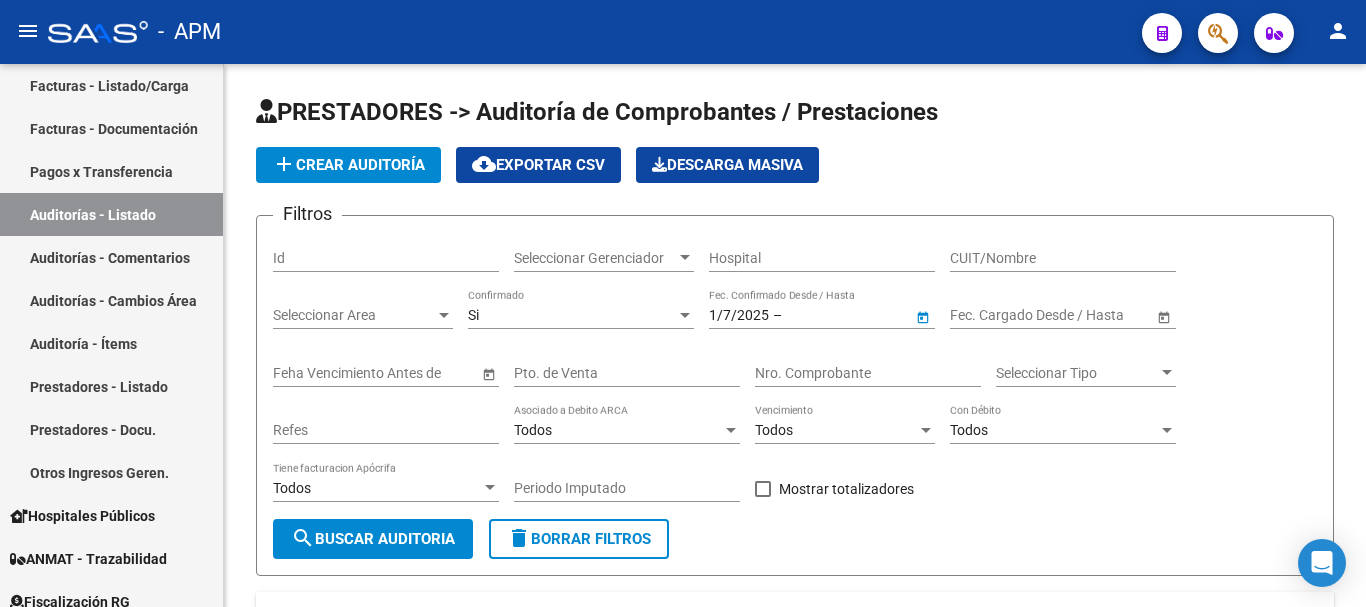 type on "31/7/2025" 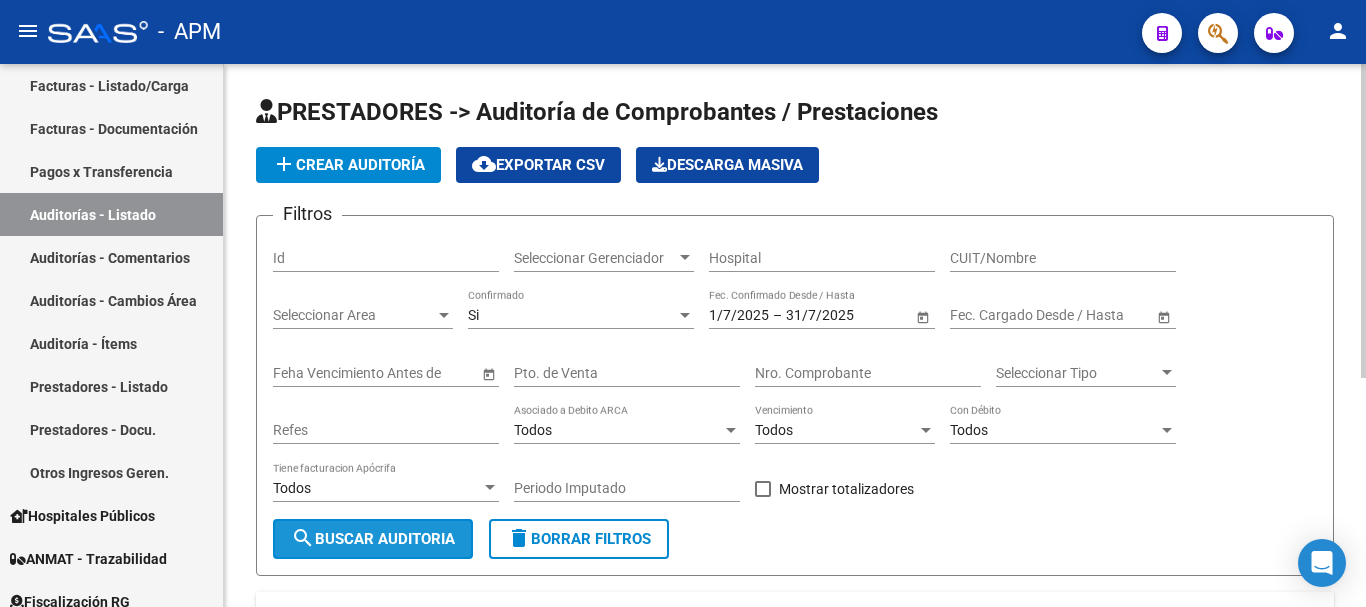 click on "search  Buscar Auditoria" 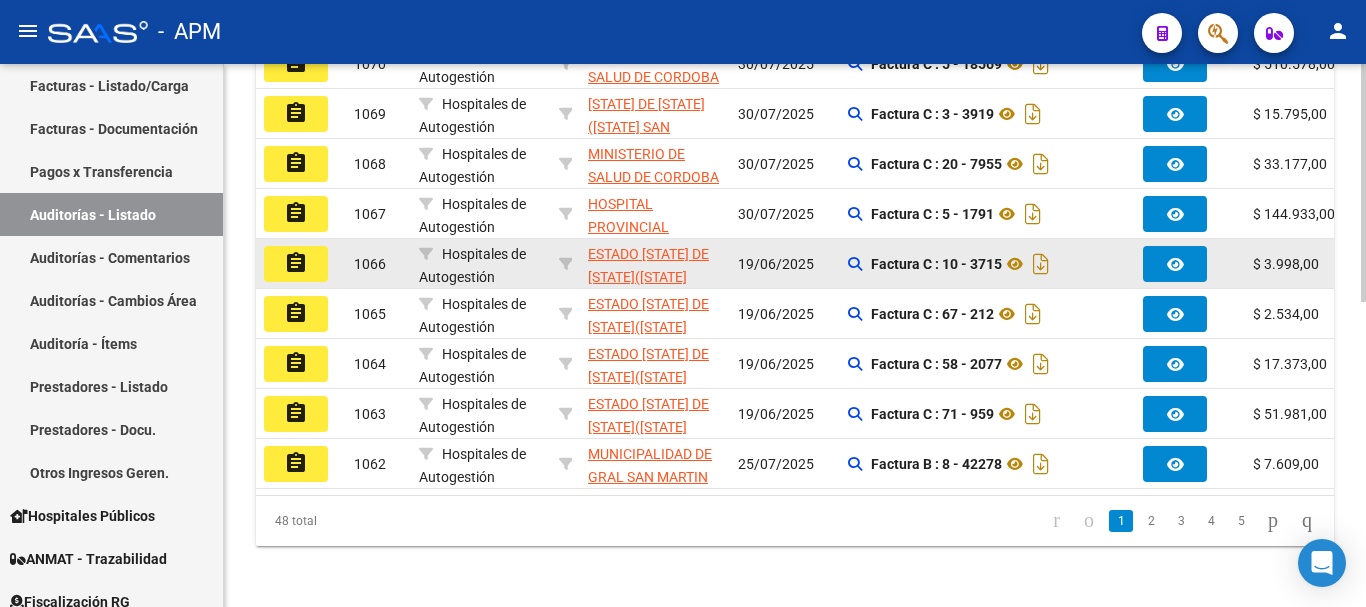 scroll, scrollTop: 695, scrollLeft: 0, axis: vertical 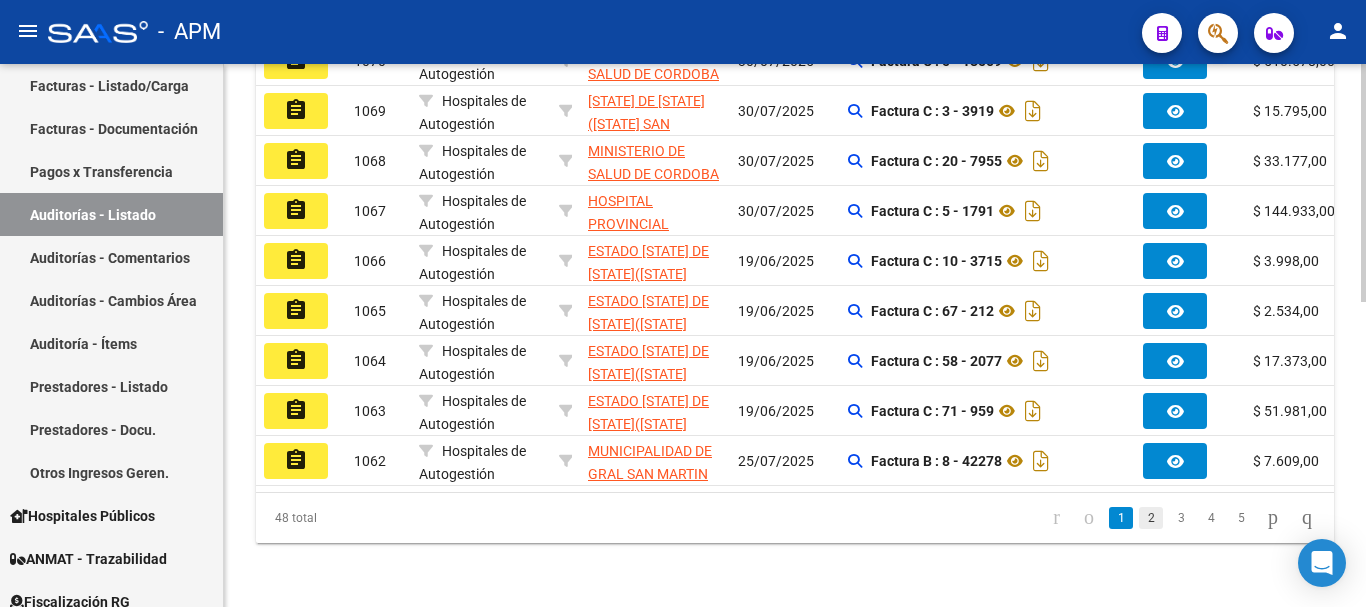 click on "2" 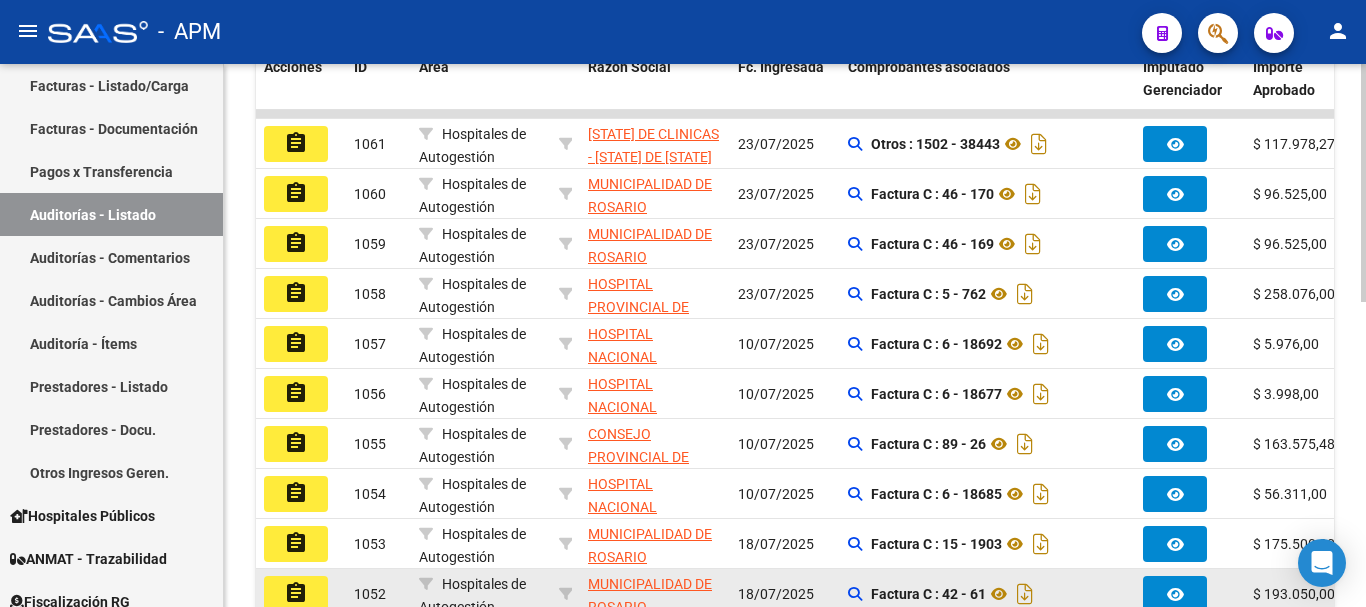 scroll, scrollTop: 495, scrollLeft: 0, axis: vertical 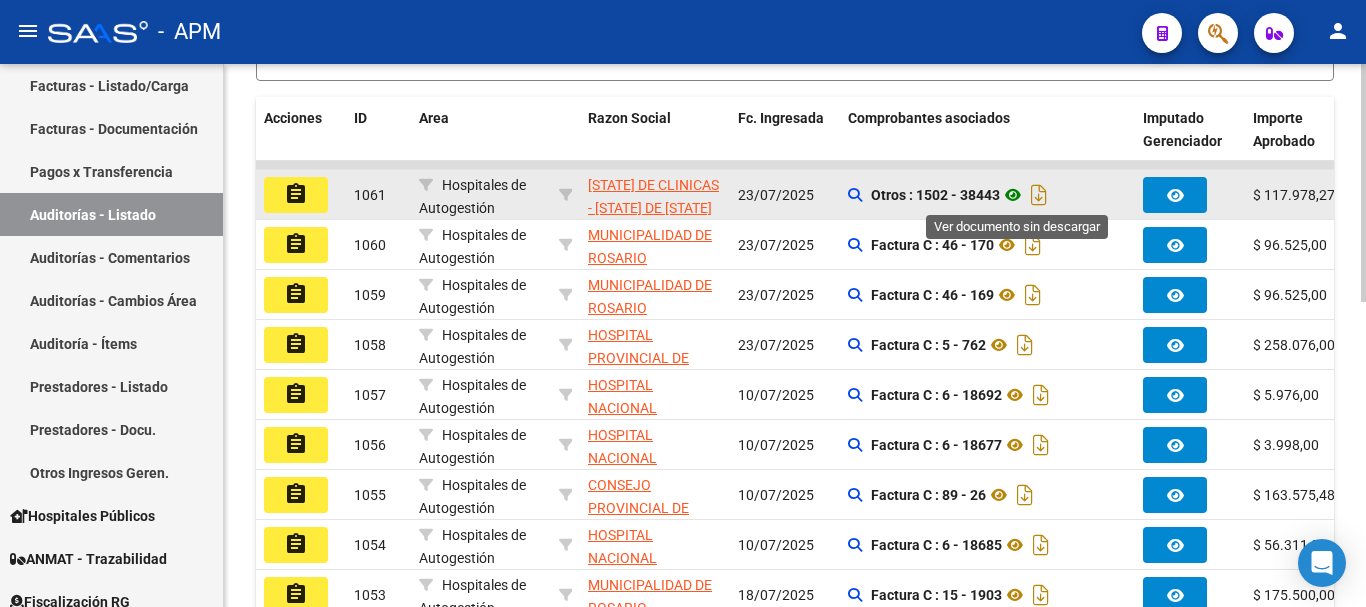 click 